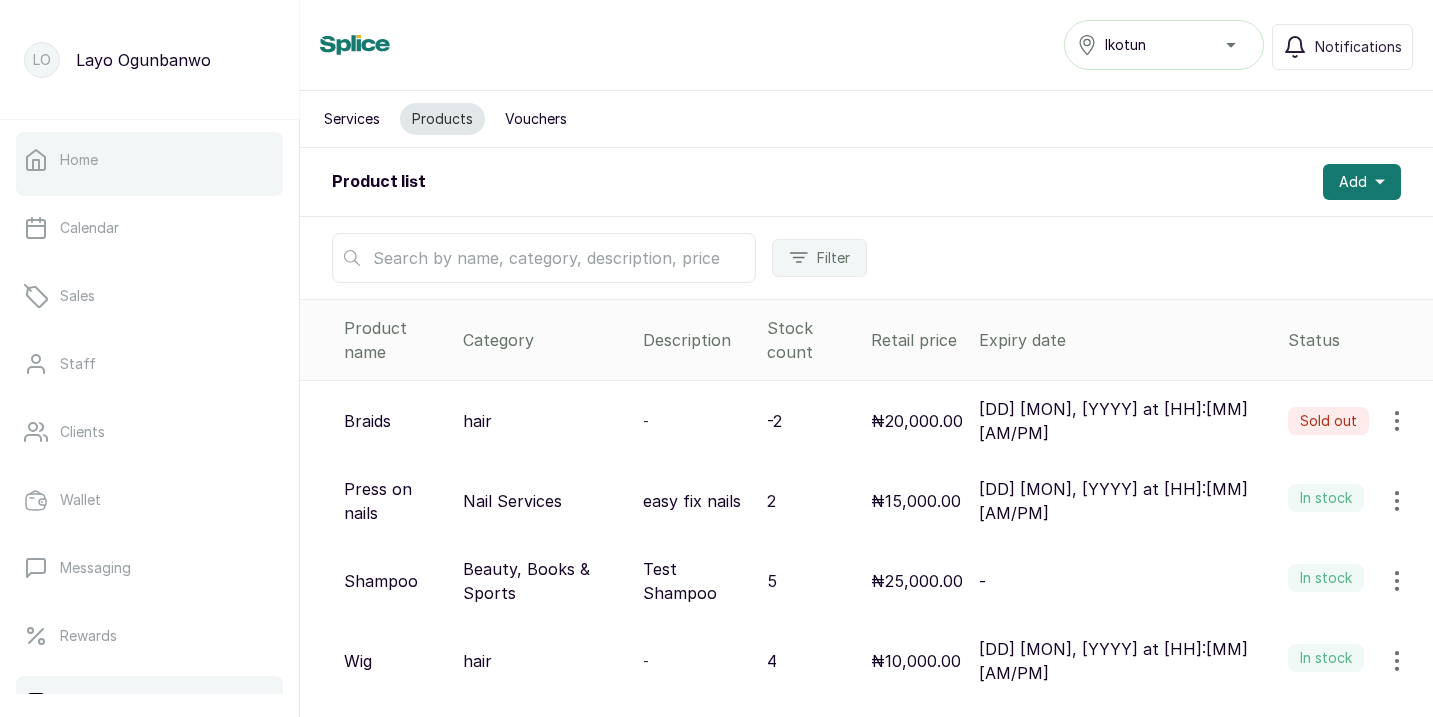scroll, scrollTop: 0, scrollLeft: 0, axis: both 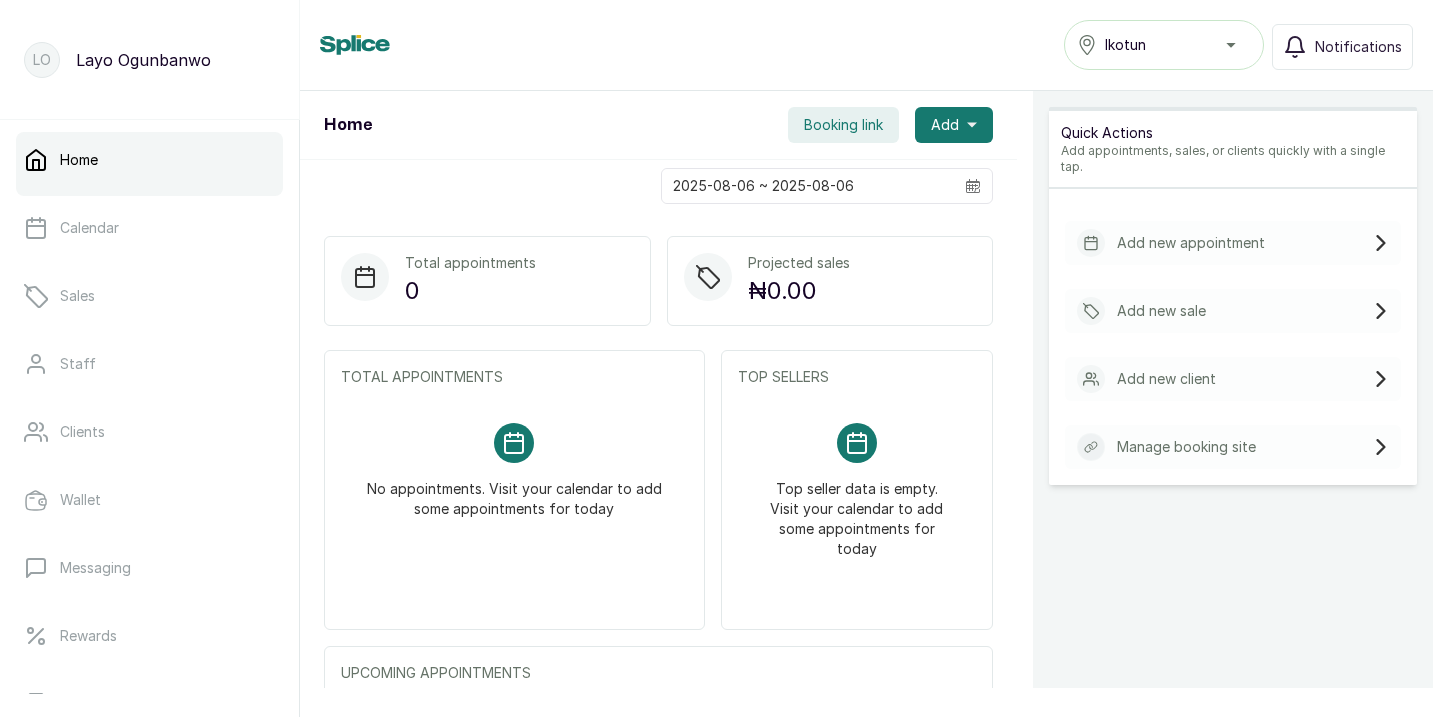 click on "Add new appointment" at bounding box center (1191, 243) 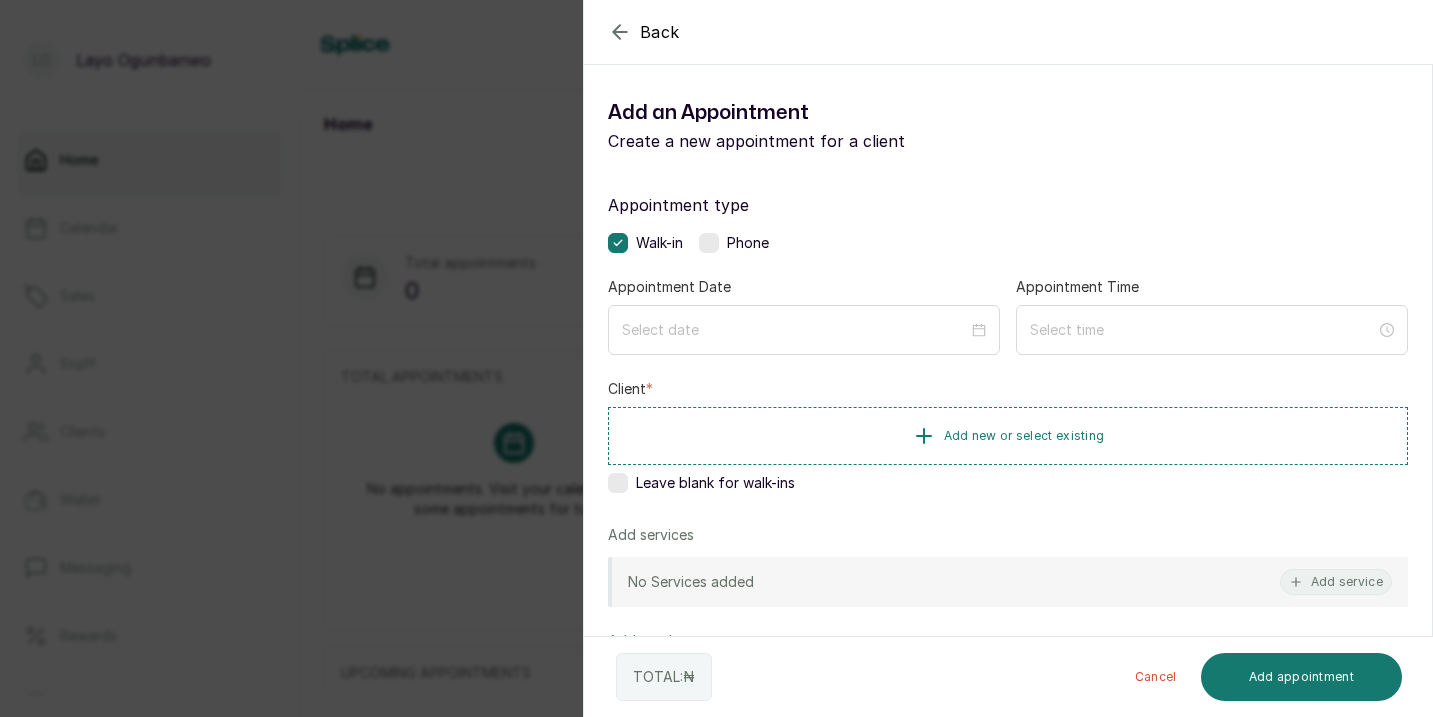 click 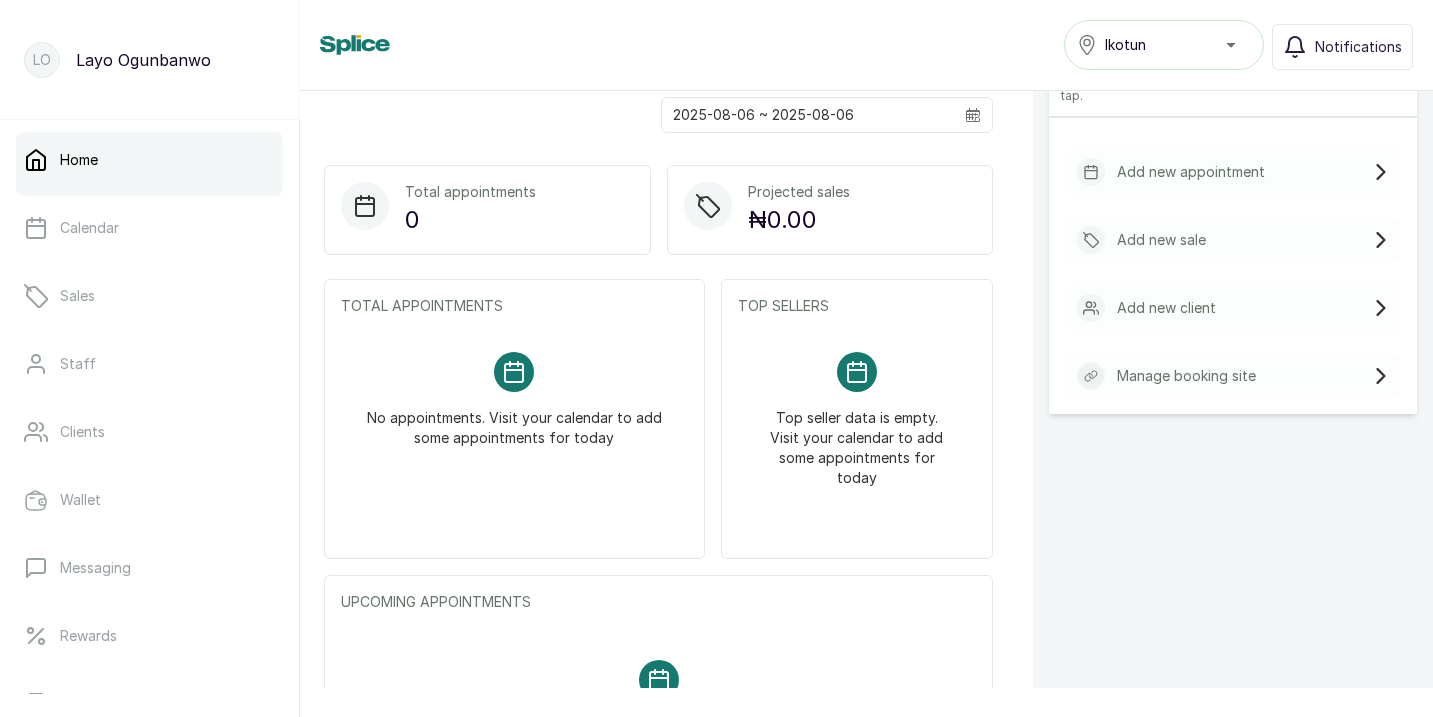 scroll, scrollTop: 0, scrollLeft: 0, axis: both 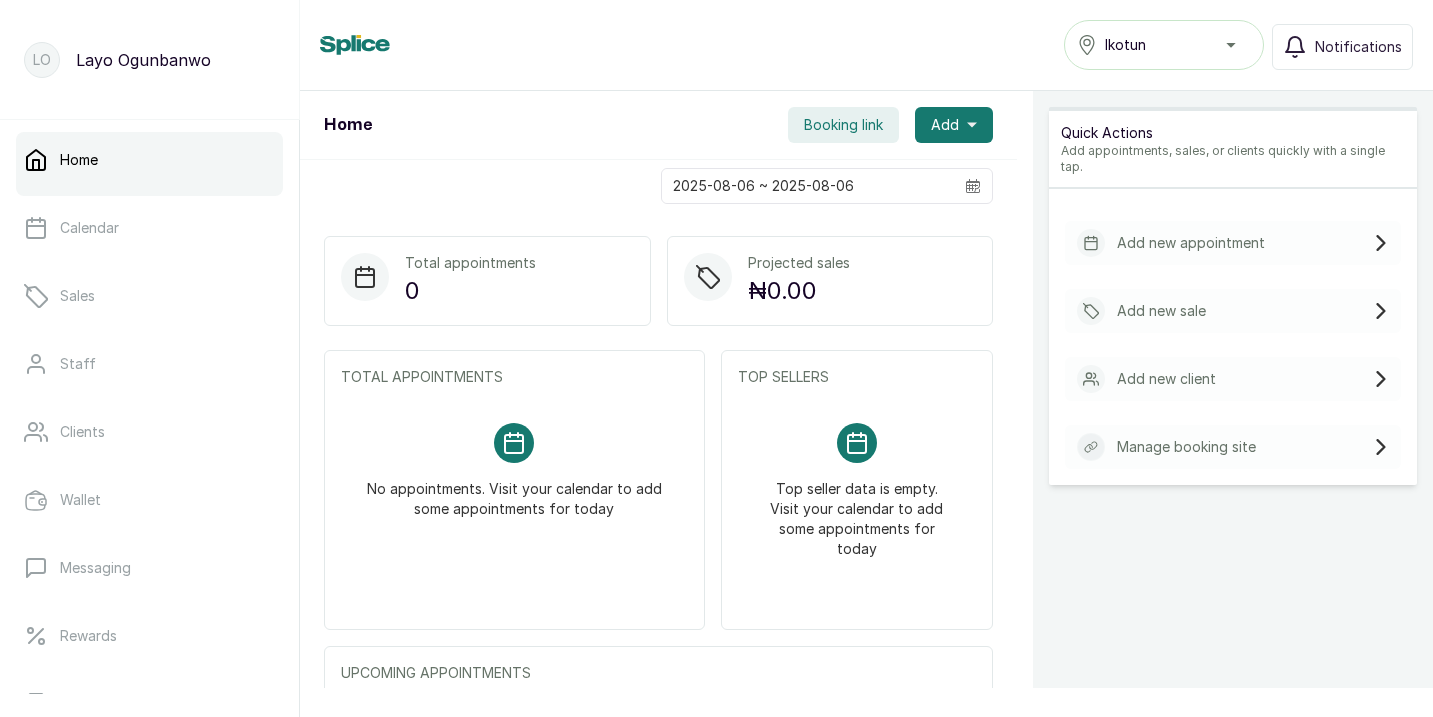 click on "Manage booking site" at bounding box center (1186, 447) 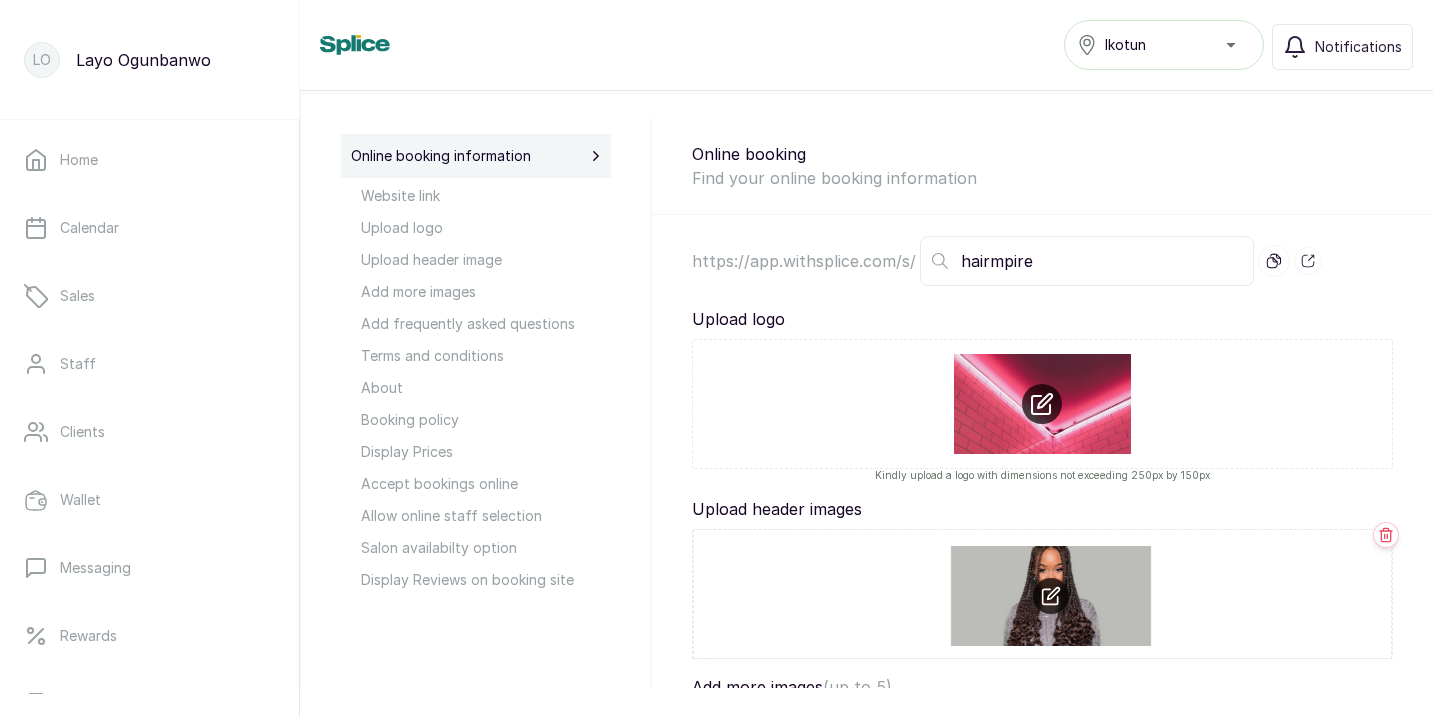 scroll, scrollTop: 0, scrollLeft: 0, axis: both 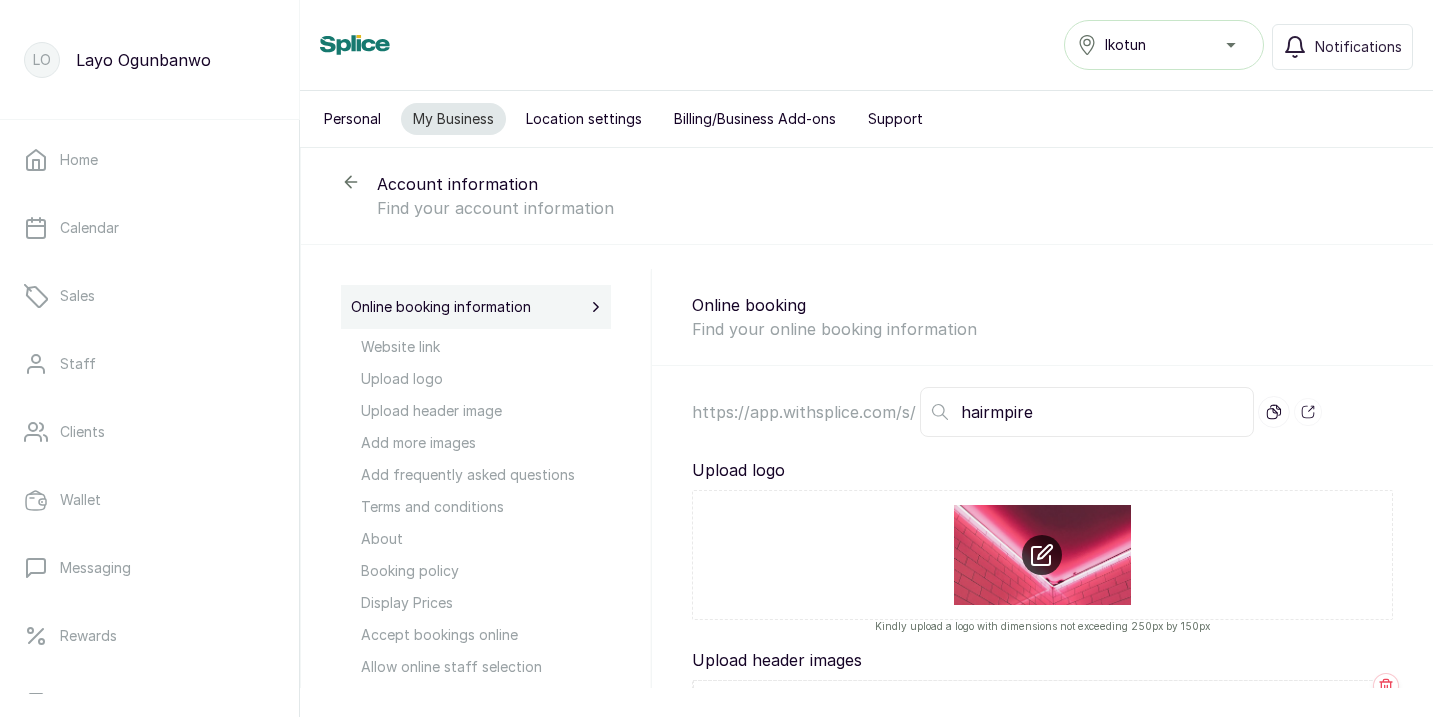 click on "Personal" at bounding box center [352, 119] 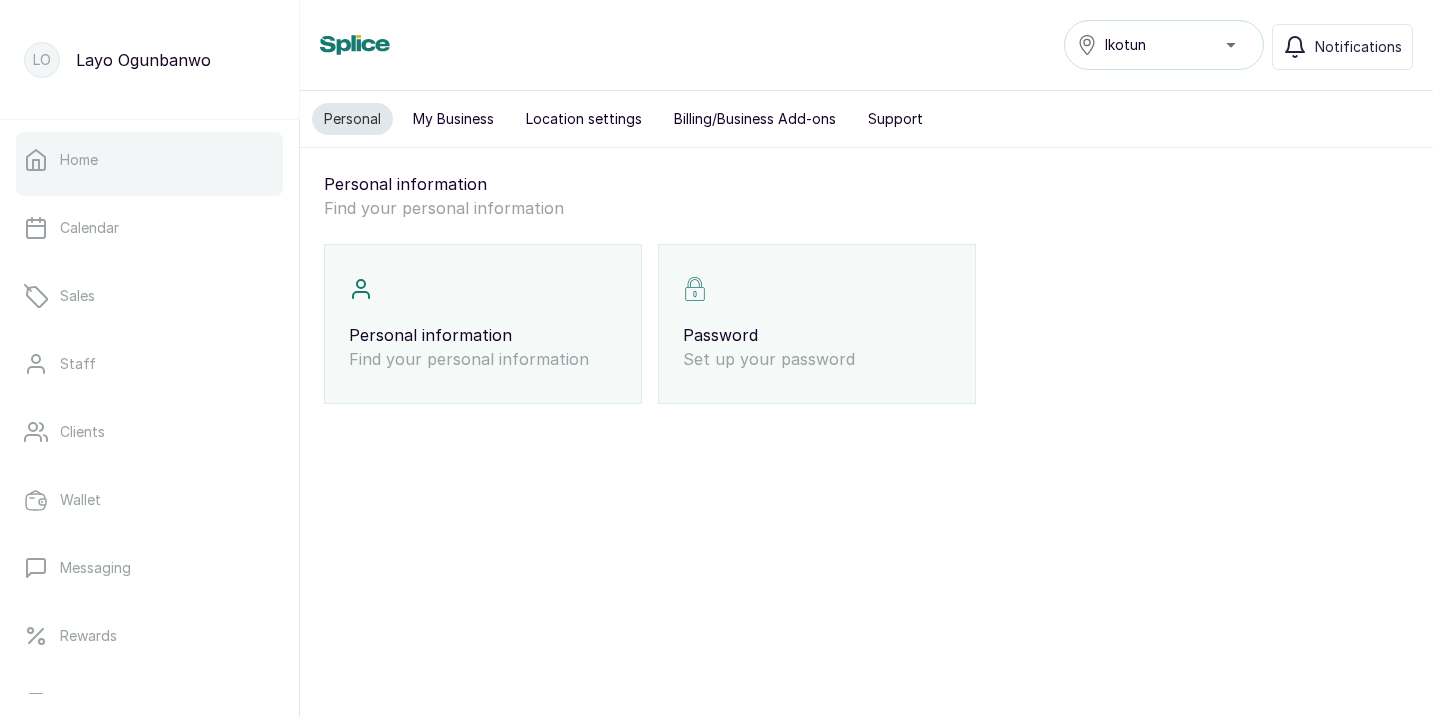 click on "Home" at bounding box center [149, 160] 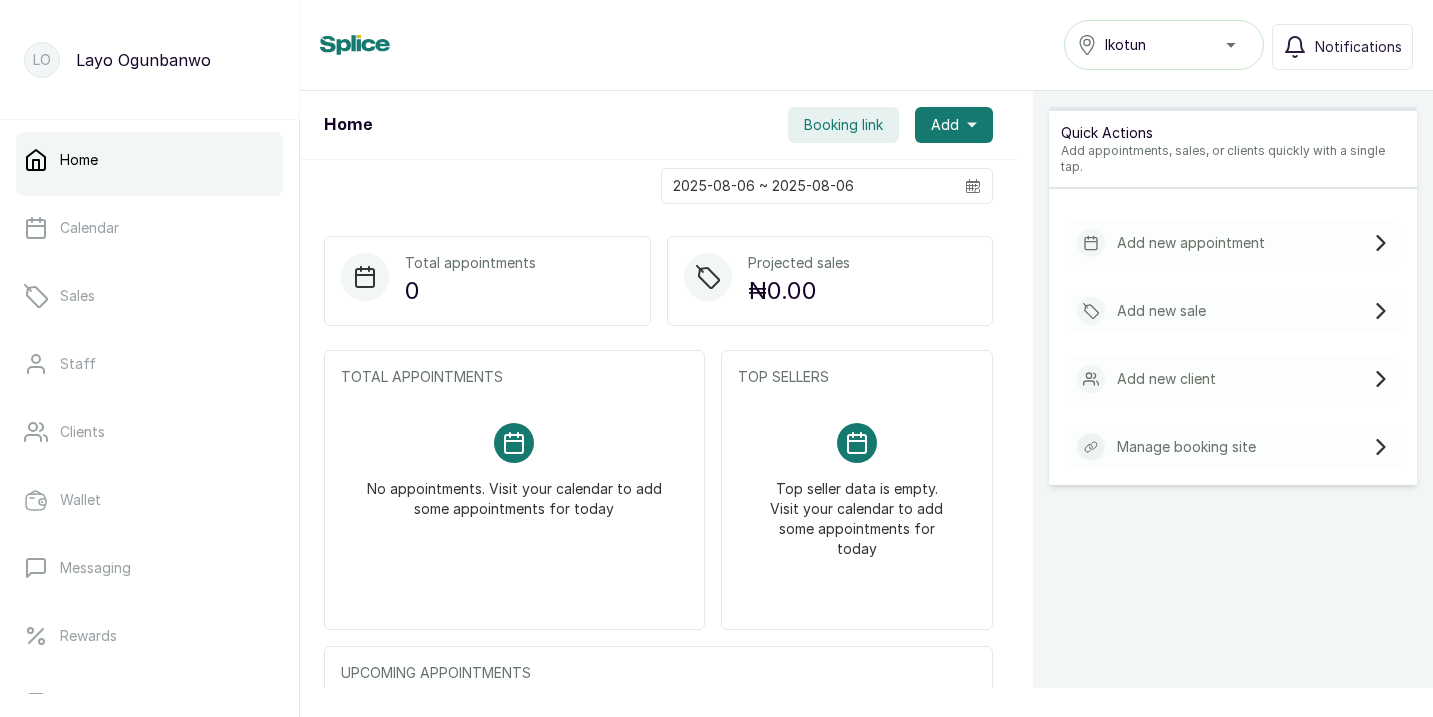 scroll, scrollTop: 262, scrollLeft: 0, axis: vertical 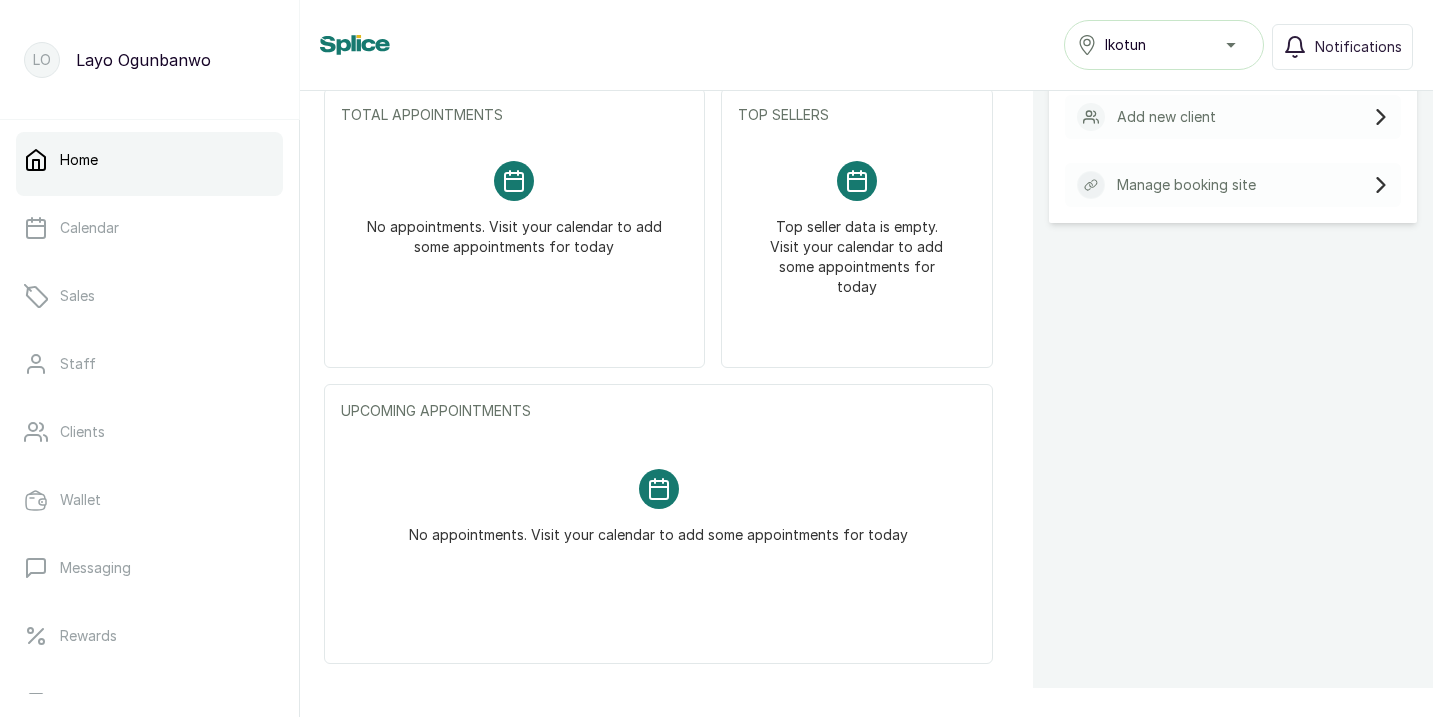 click 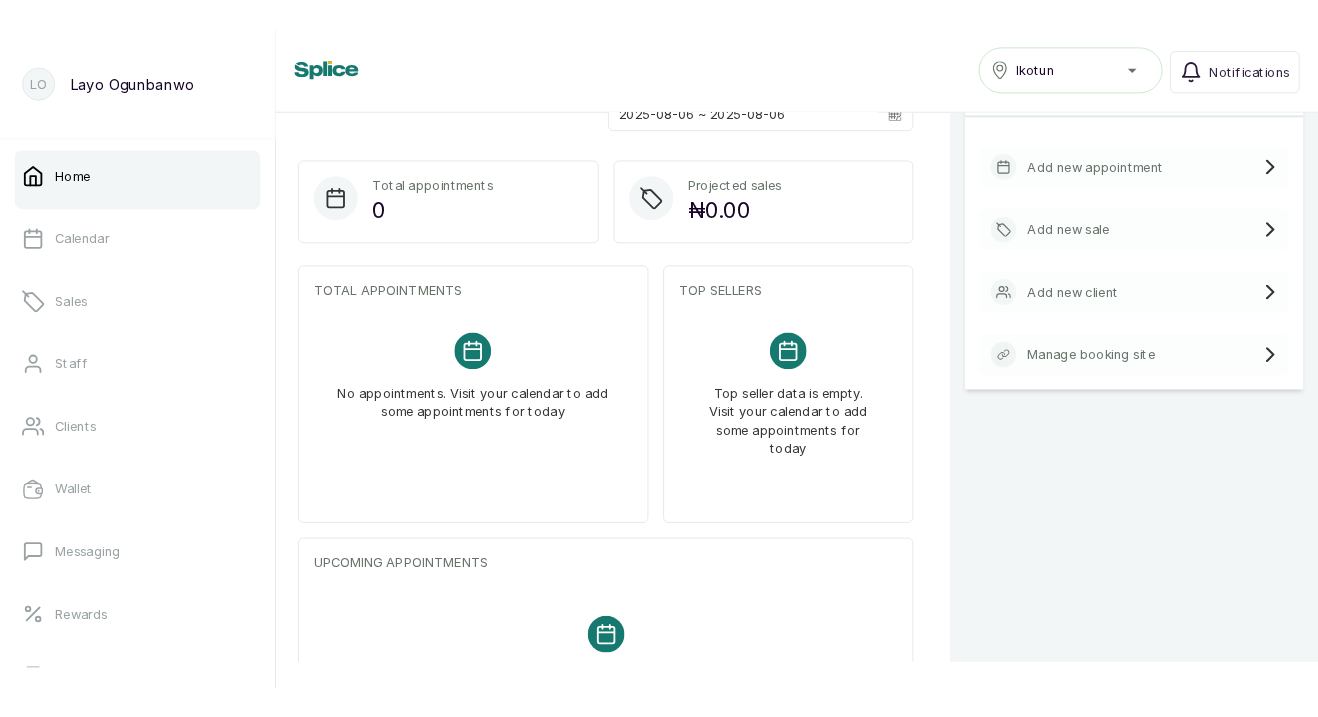 scroll, scrollTop: 0, scrollLeft: 0, axis: both 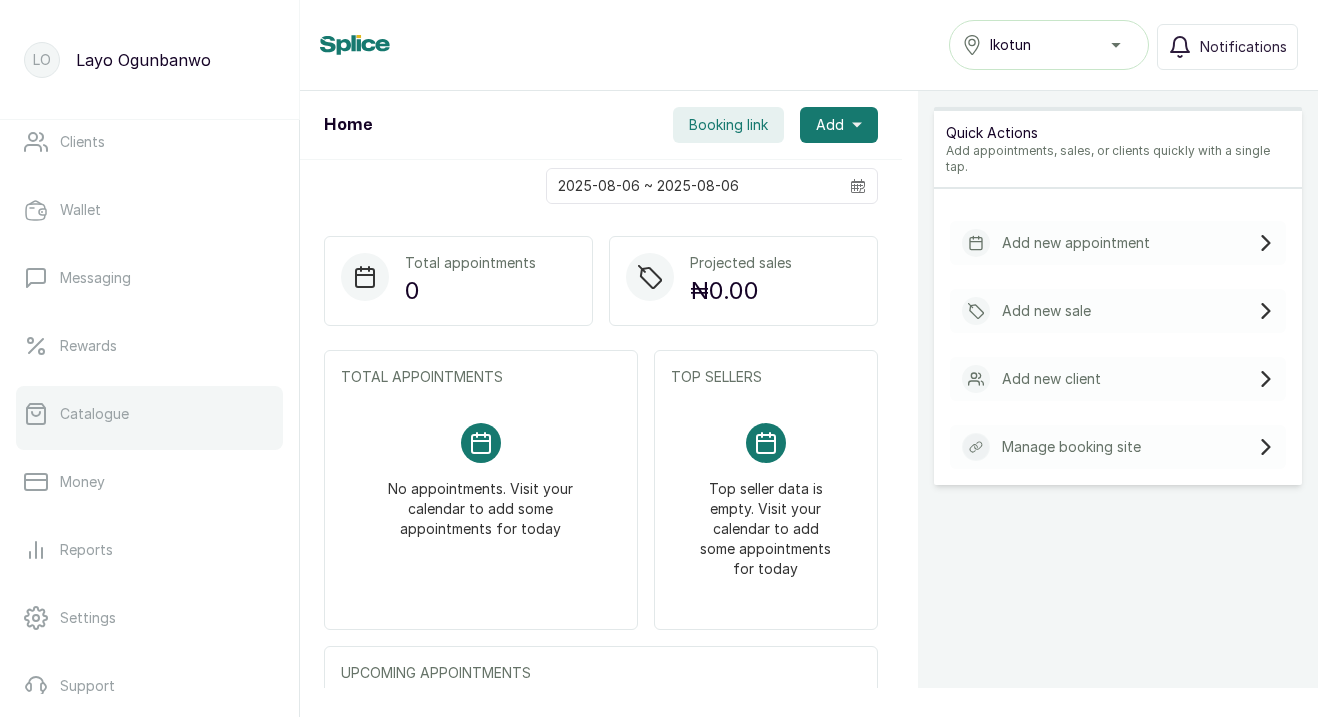 click on "Catalogue" at bounding box center [149, 414] 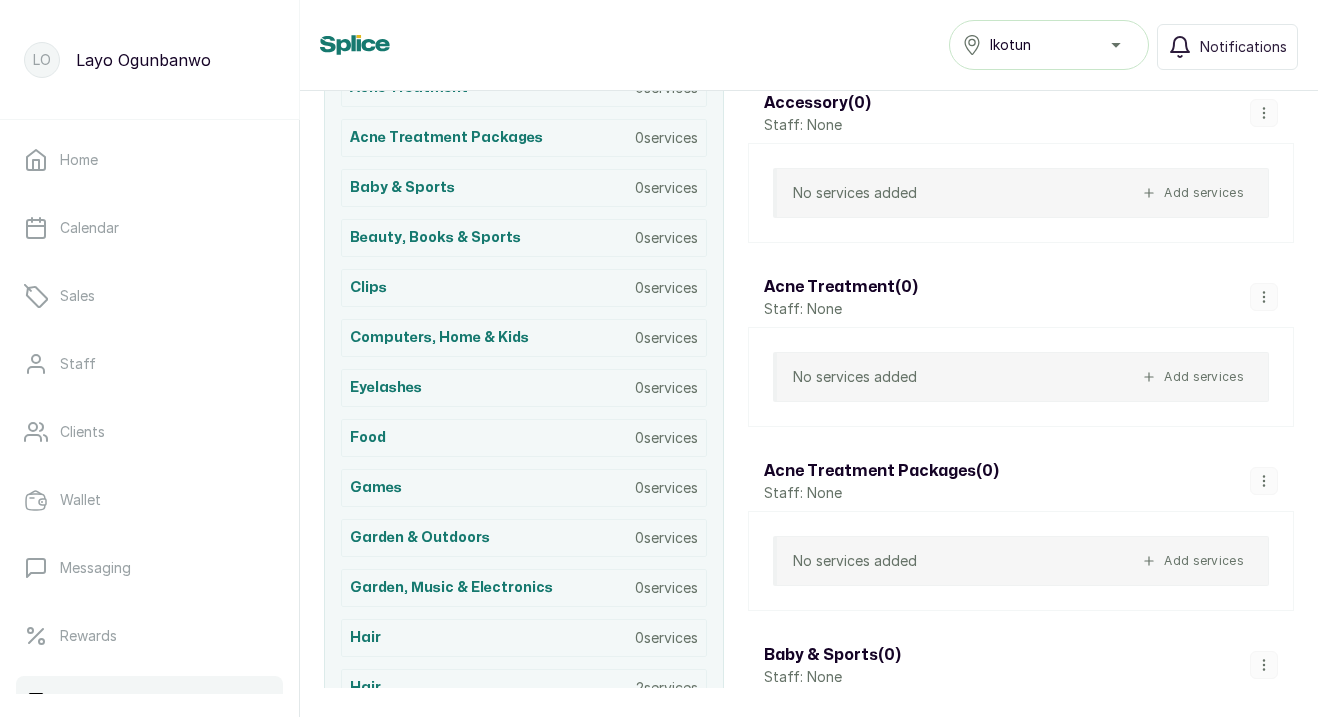 scroll, scrollTop: 0, scrollLeft: 0, axis: both 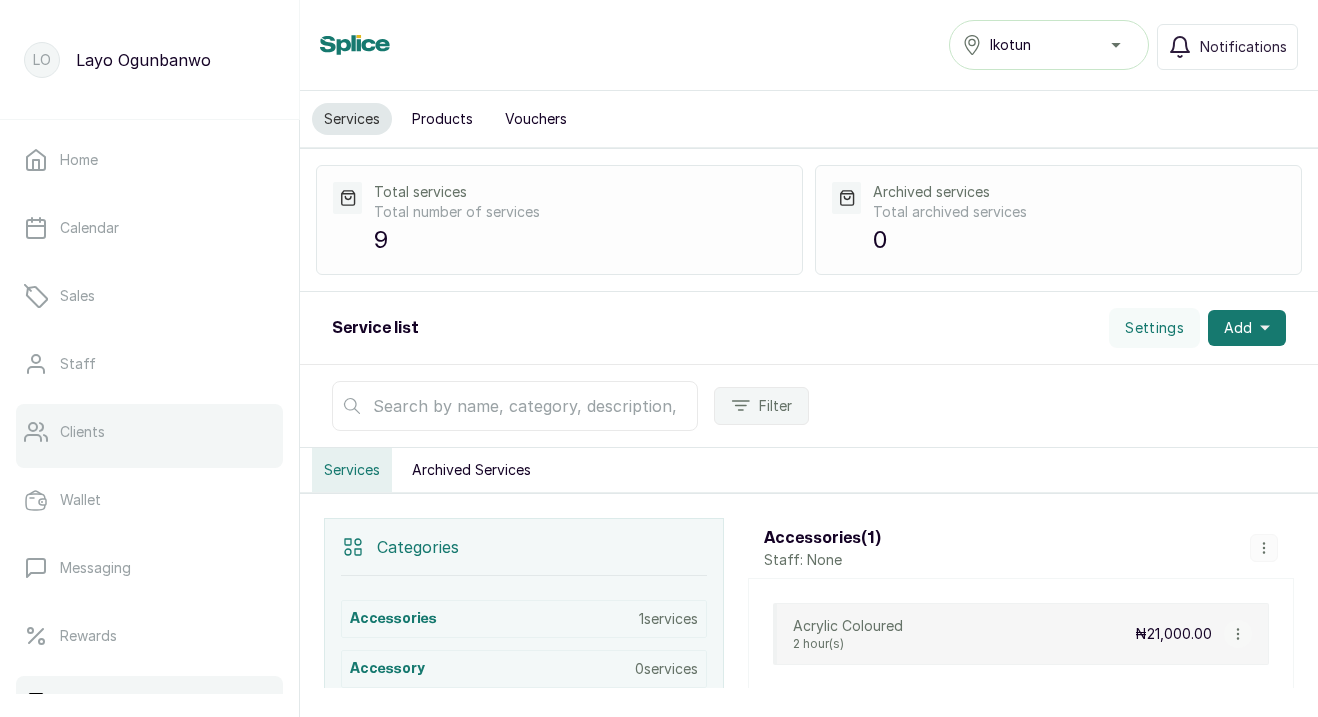 click on "Clients" at bounding box center [82, 432] 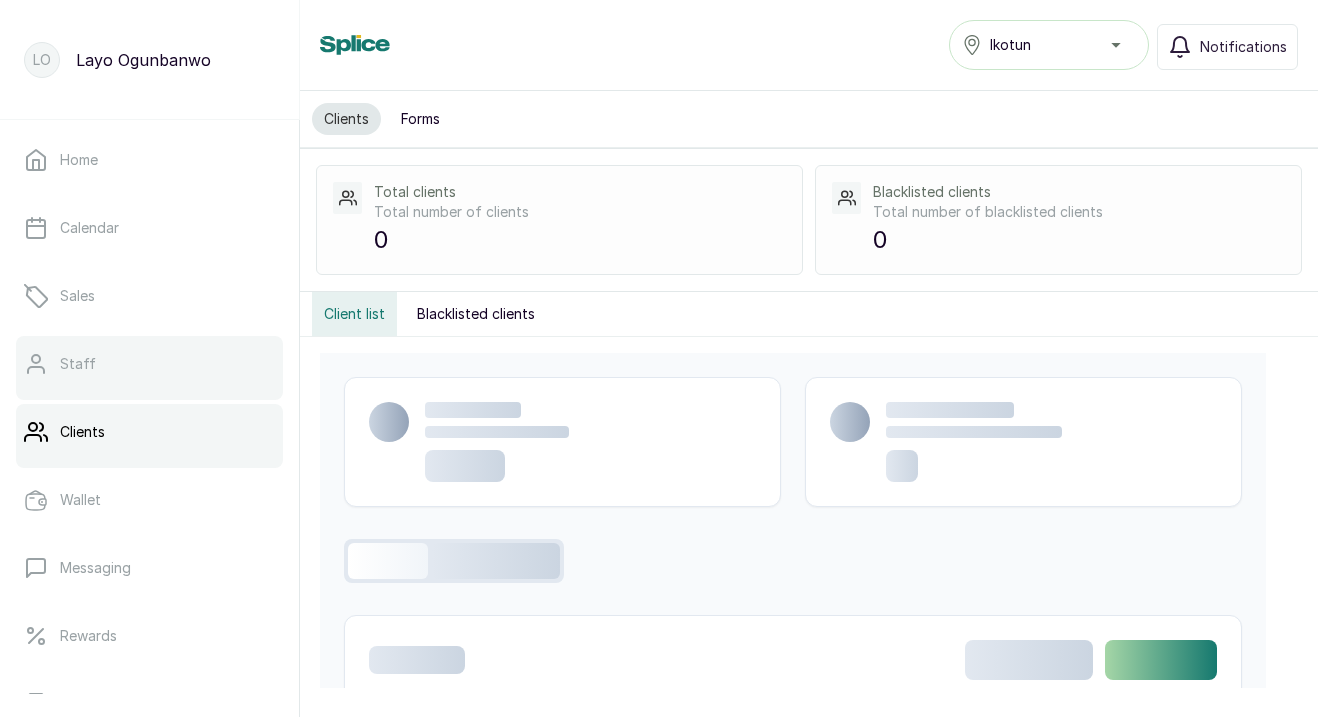 scroll, scrollTop: 214, scrollLeft: 0, axis: vertical 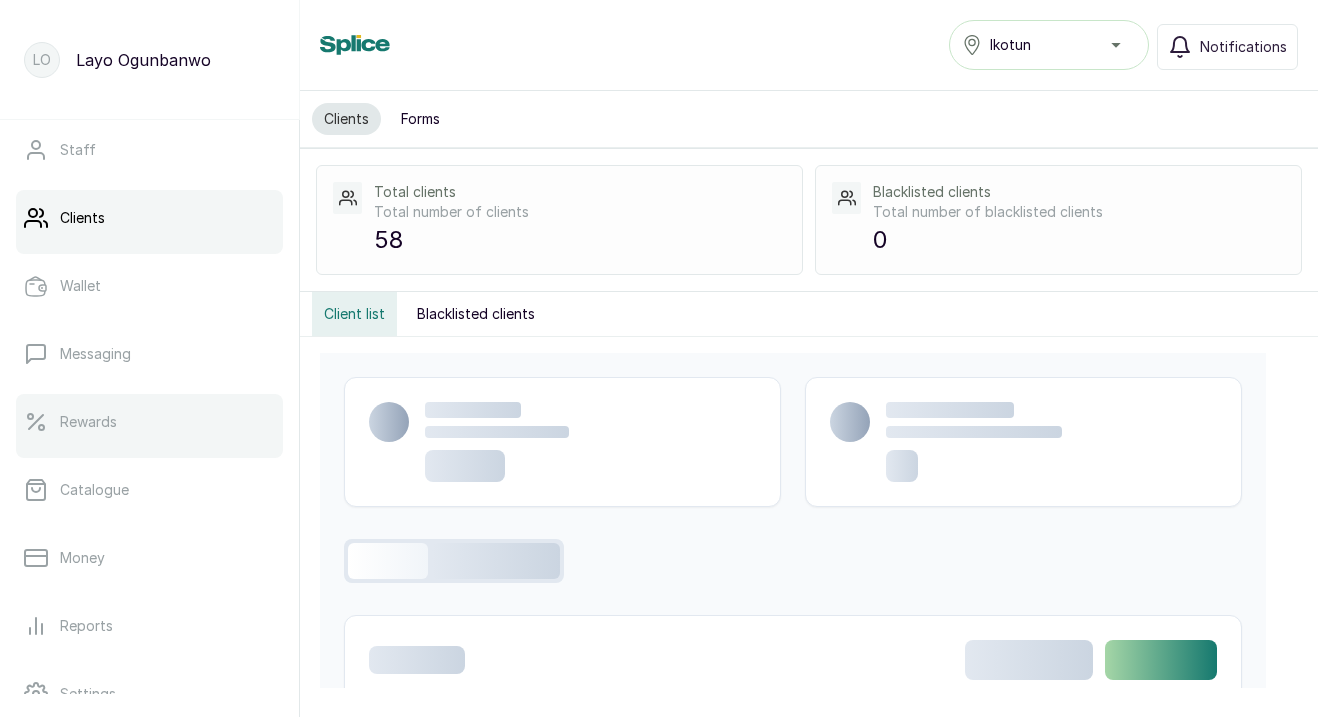 click at bounding box center [149, 454] 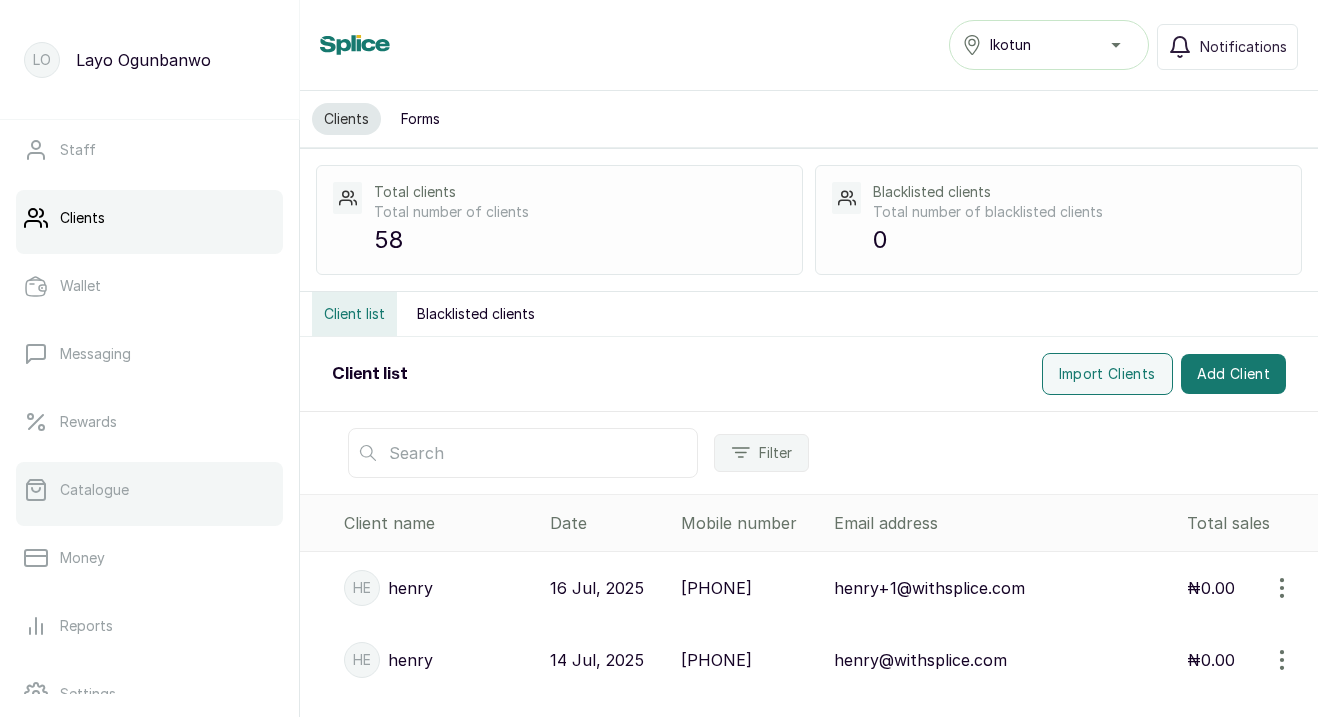 click on "Catalogue" at bounding box center (94, 490) 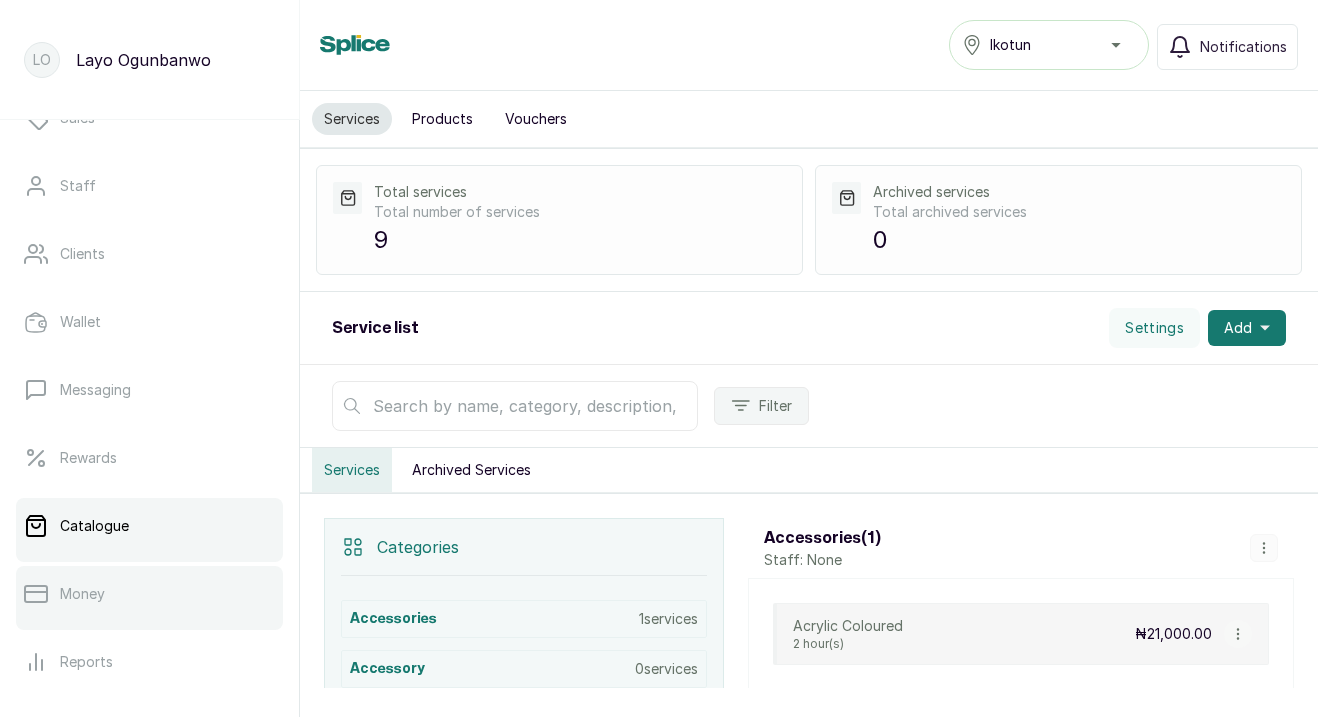 scroll, scrollTop: 0, scrollLeft: 0, axis: both 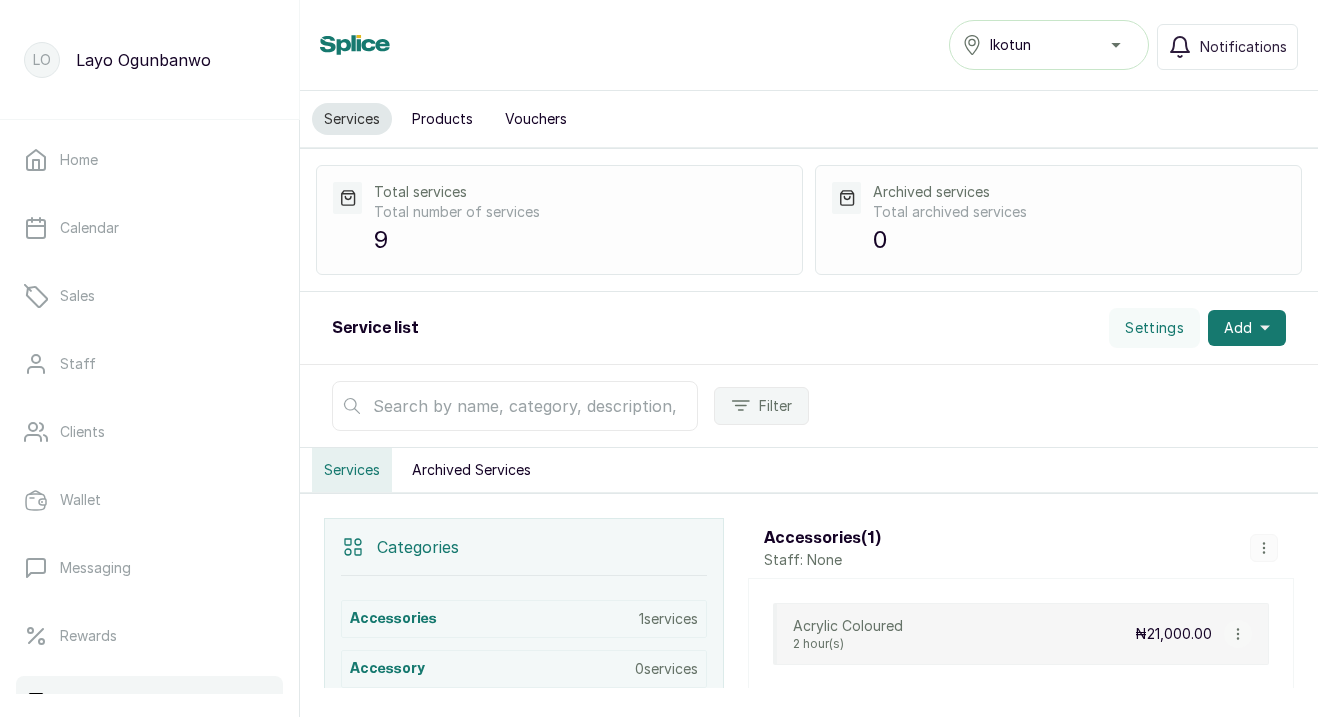 click on "Ikotun" at bounding box center (1049, 45) 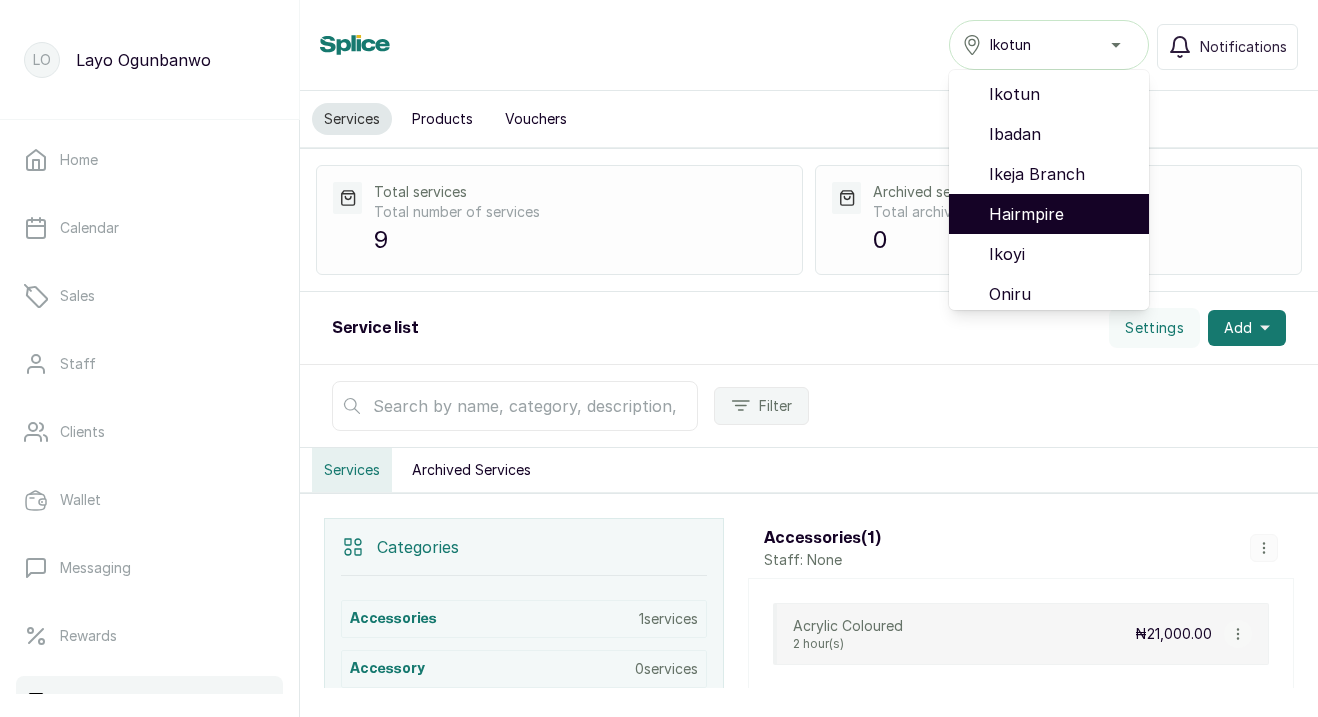 click on "Hairmpire" at bounding box center [1061, 214] 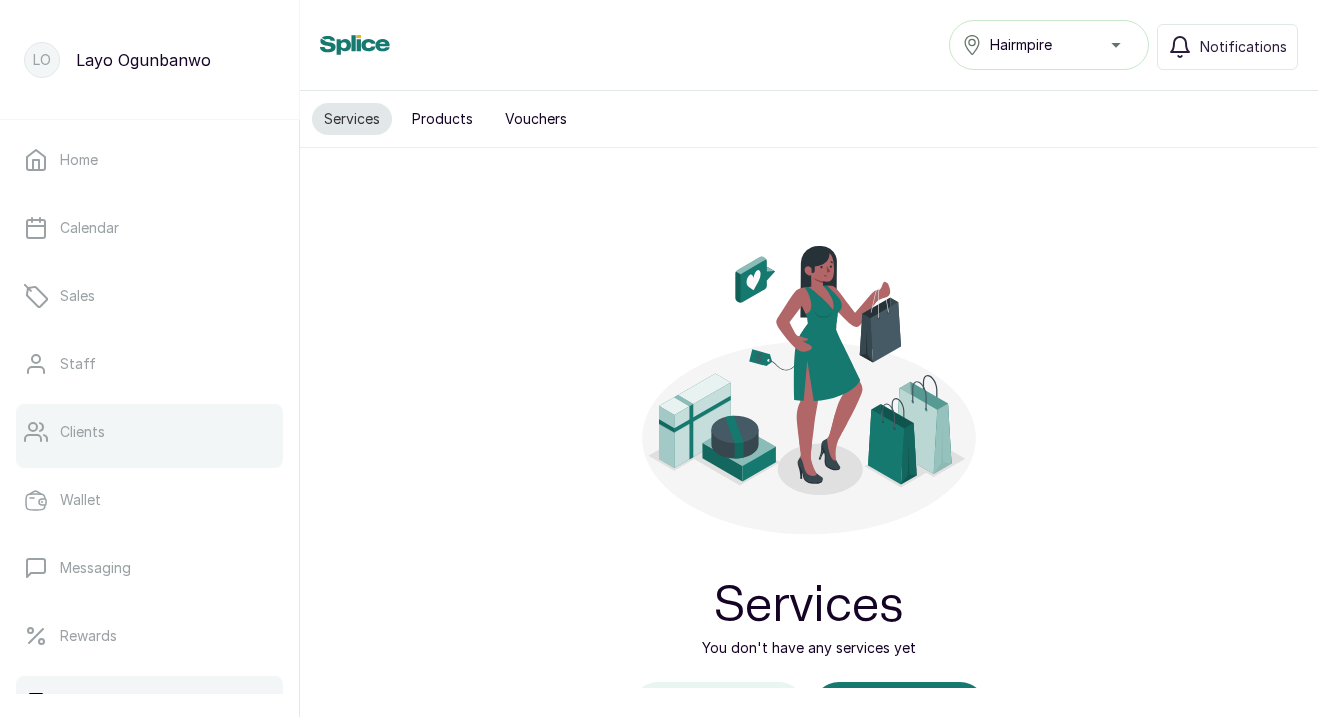 scroll, scrollTop: 0, scrollLeft: 0, axis: both 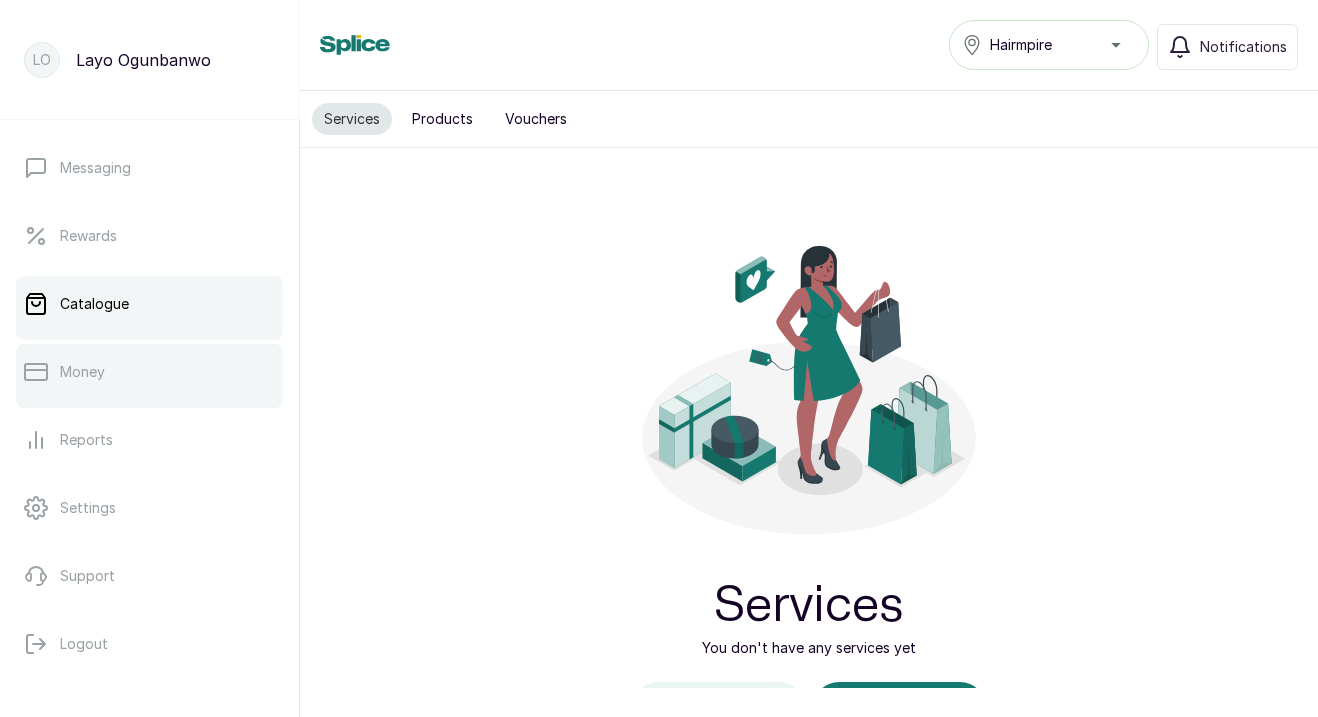 click on "Money" at bounding box center (149, 372) 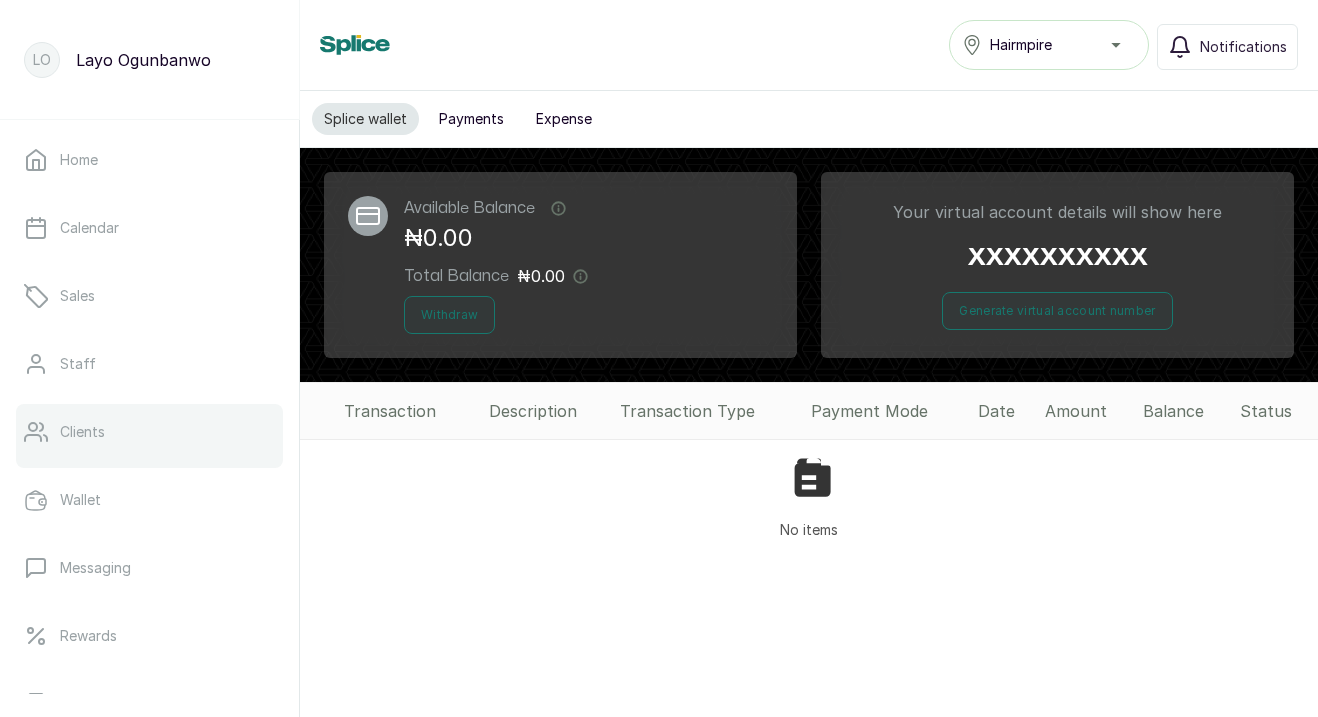 click on "Clients" at bounding box center (149, 432) 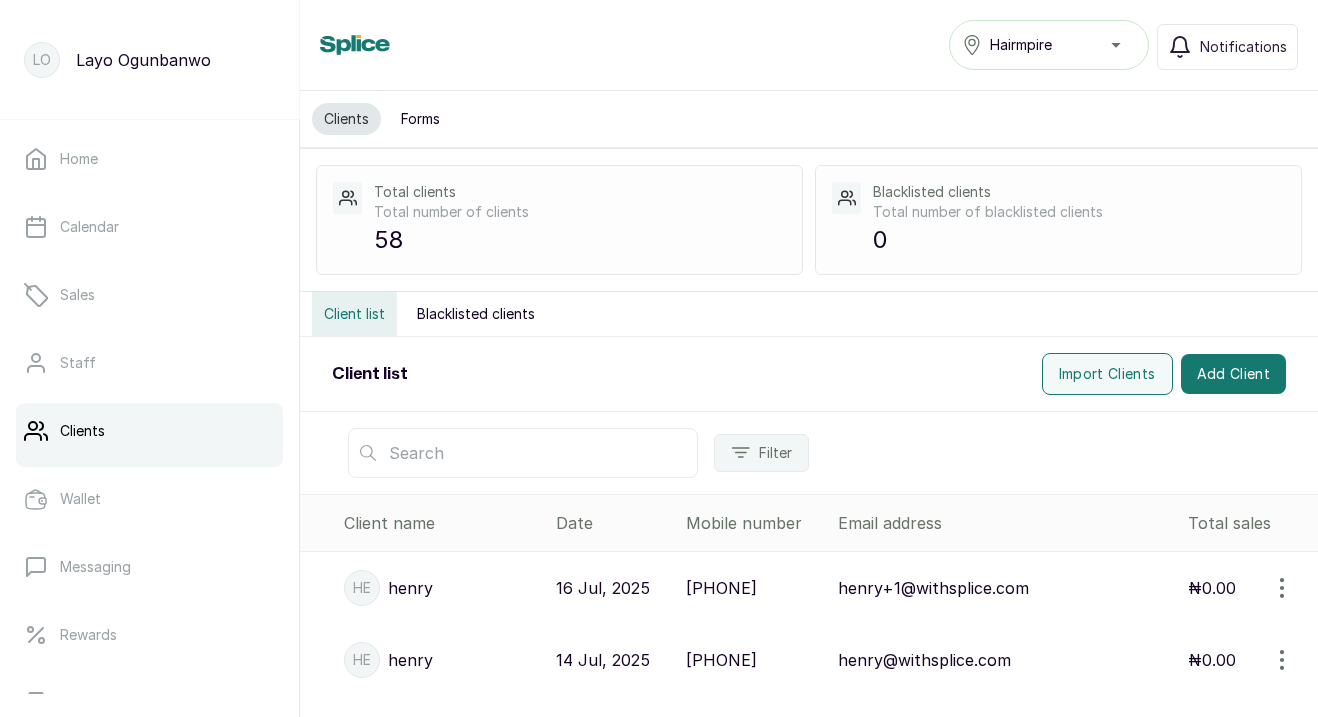 scroll, scrollTop: 0, scrollLeft: 0, axis: both 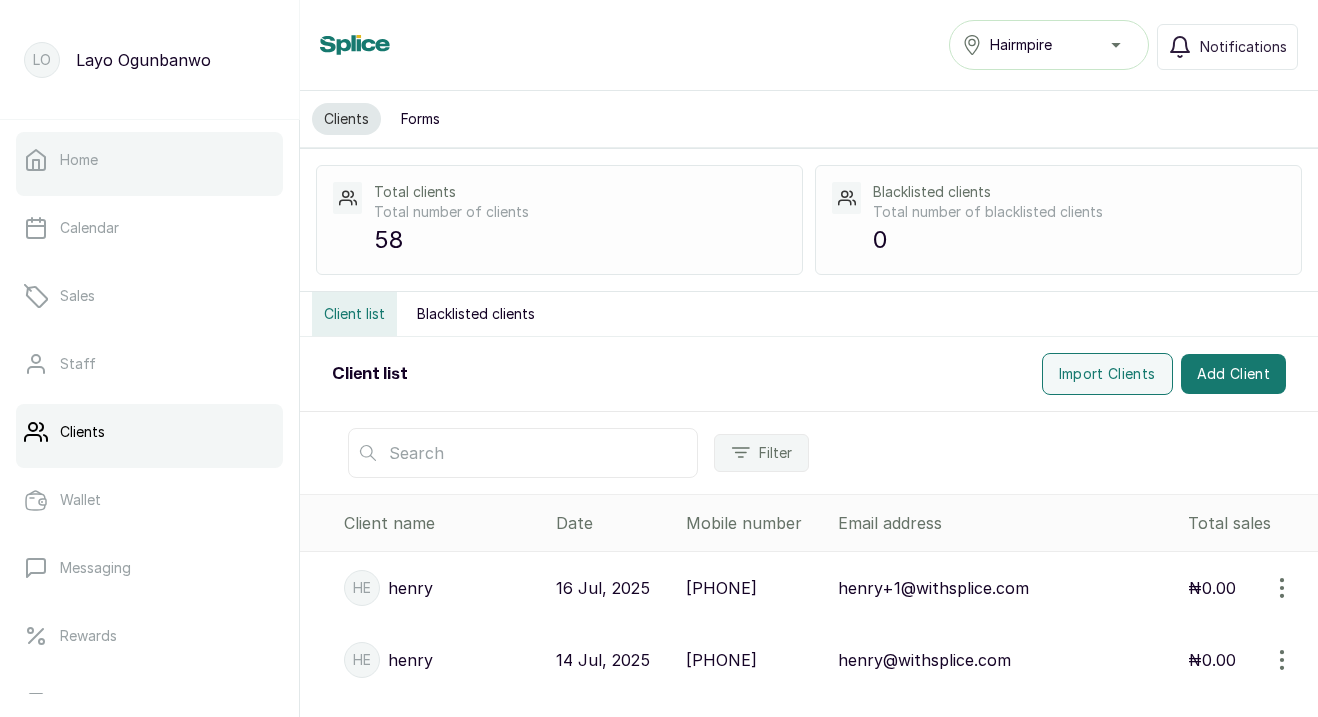 click on "Home" at bounding box center (149, 160) 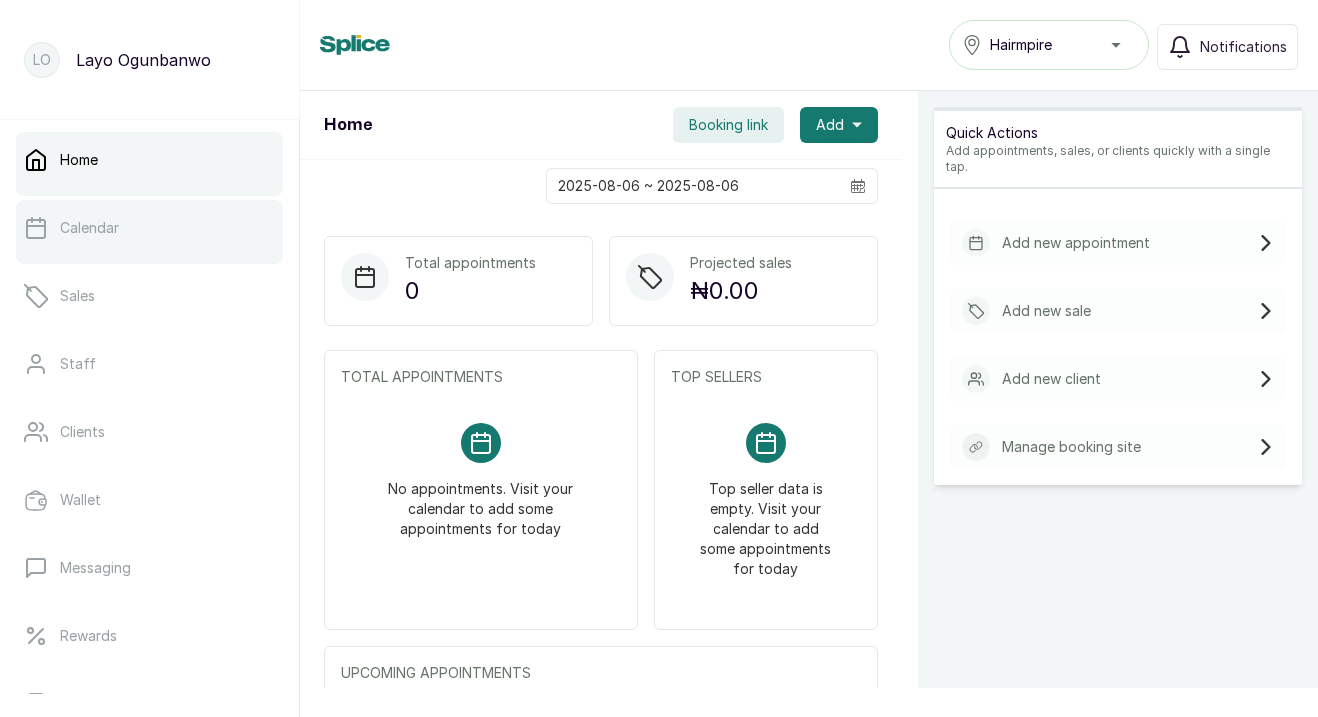 click on "Calendar" at bounding box center (89, 228) 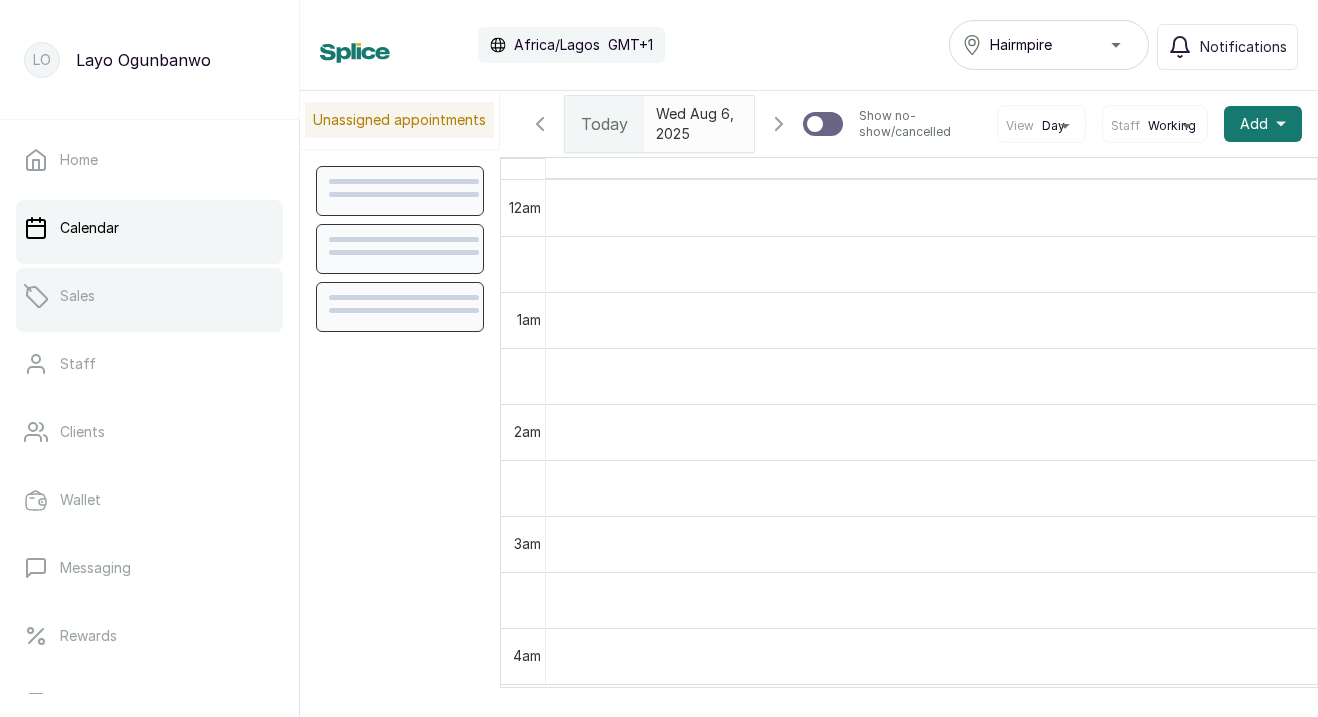 click on "Sales" at bounding box center (149, 296) 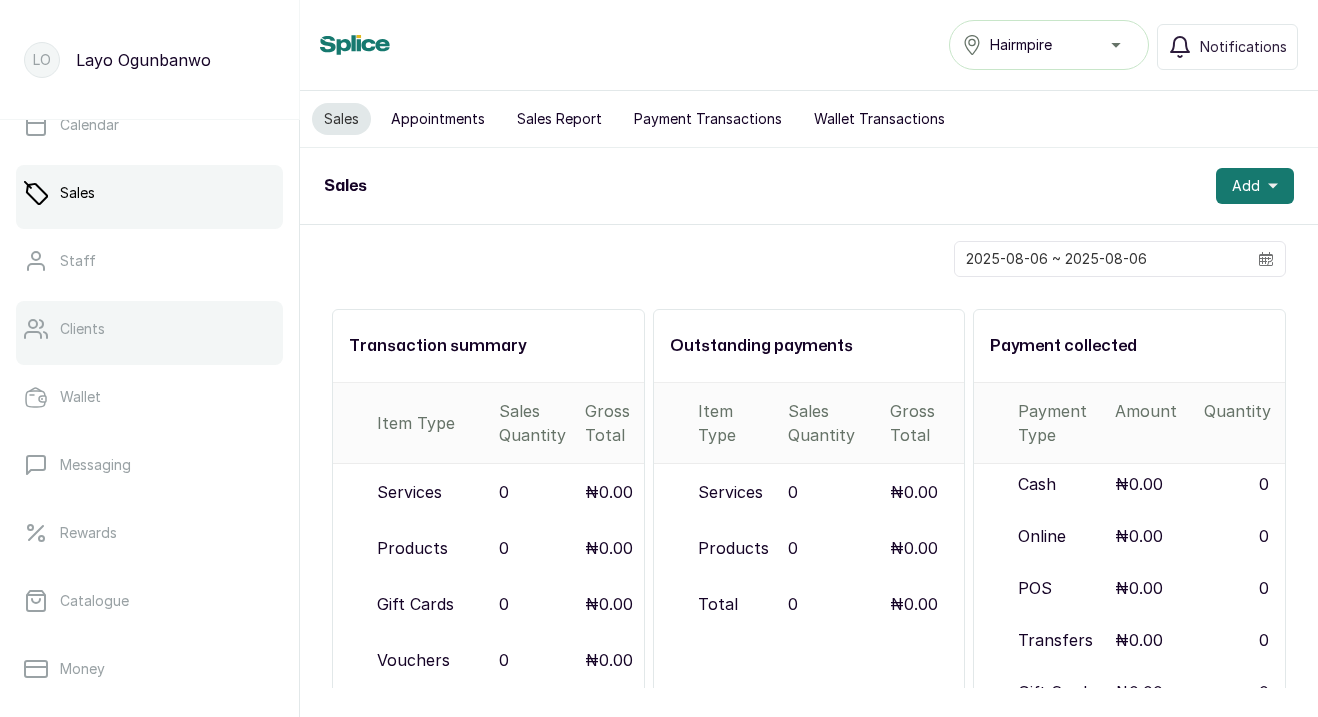 scroll, scrollTop: 122, scrollLeft: 0, axis: vertical 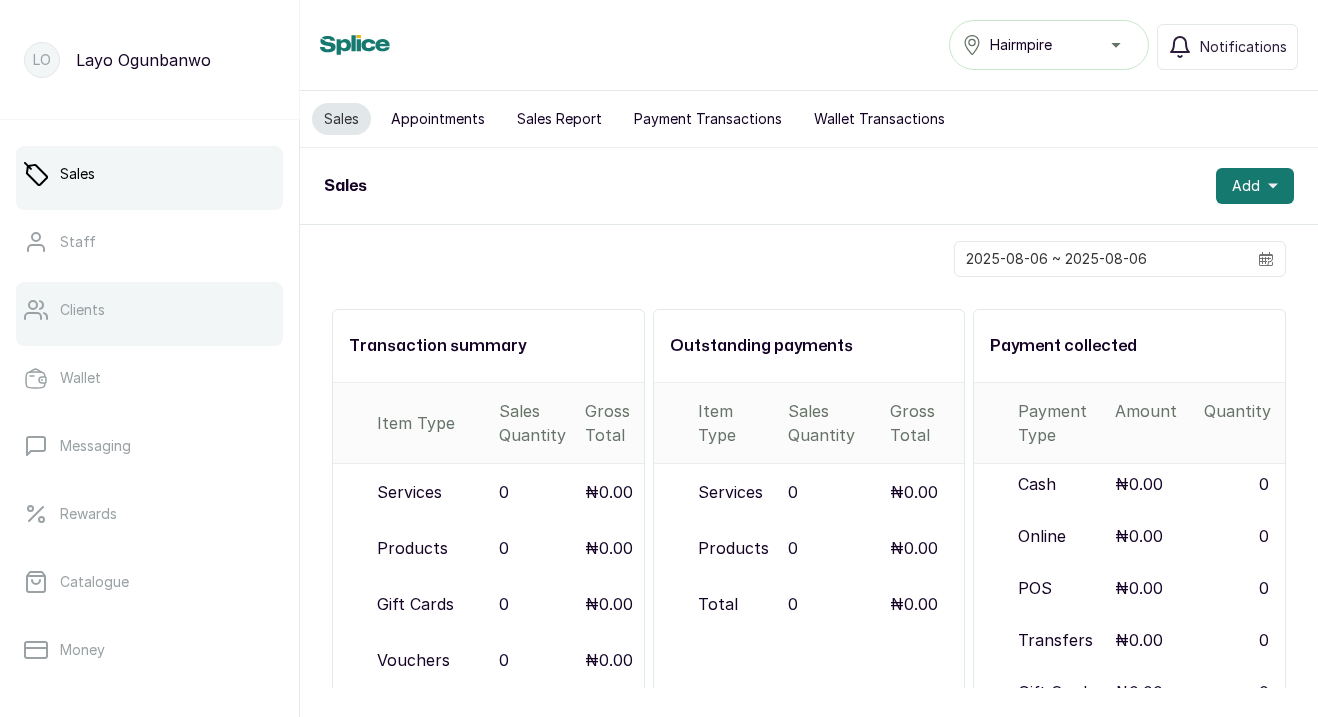 click on "Clients" at bounding box center [82, 310] 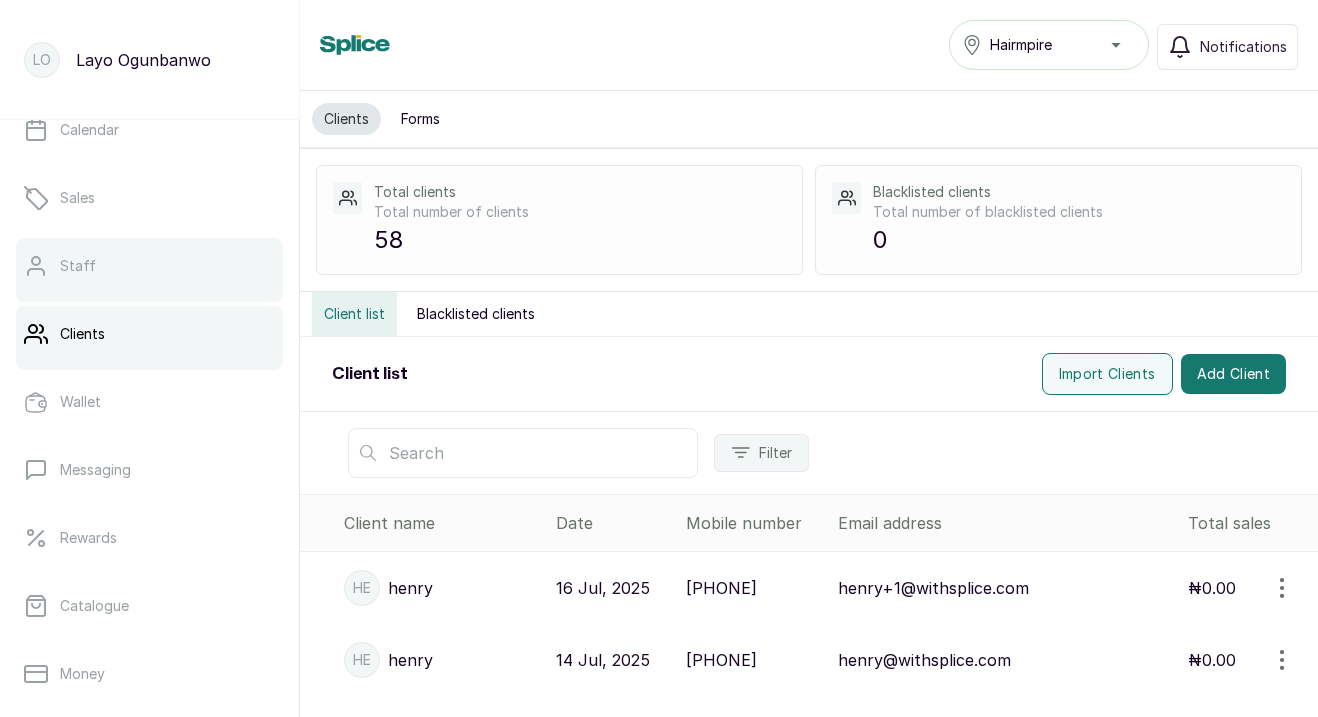 scroll, scrollTop: 127, scrollLeft: 0, axis: vertical 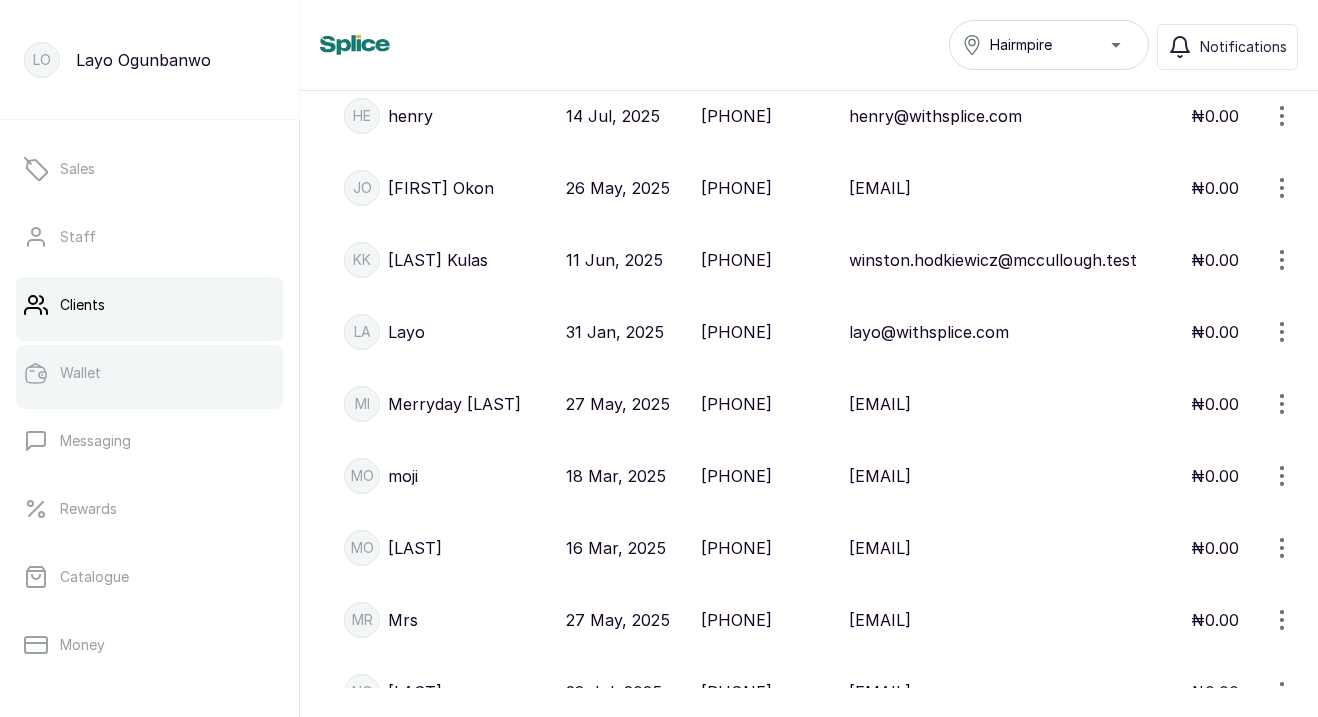 click on "Wallet" at bounding box center (149, 373) 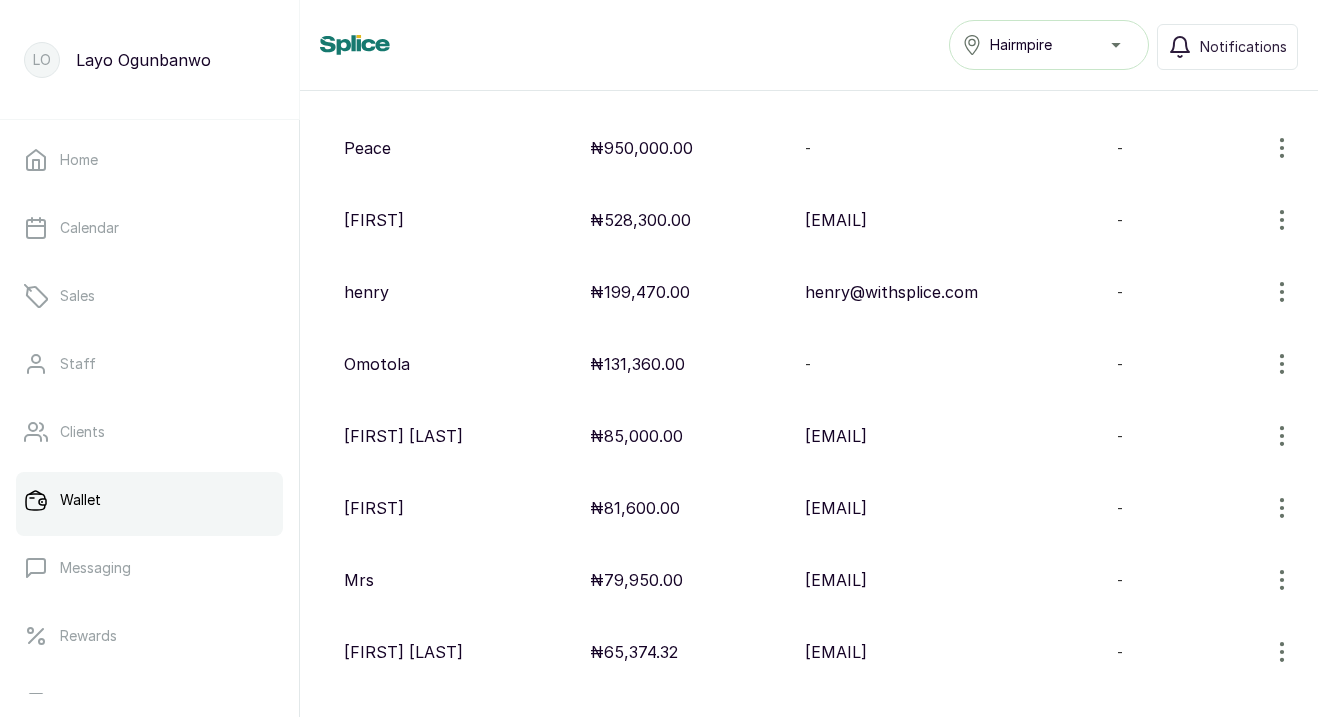 scroll, scrollTop: 0, scrollLeft: 0, axis: both 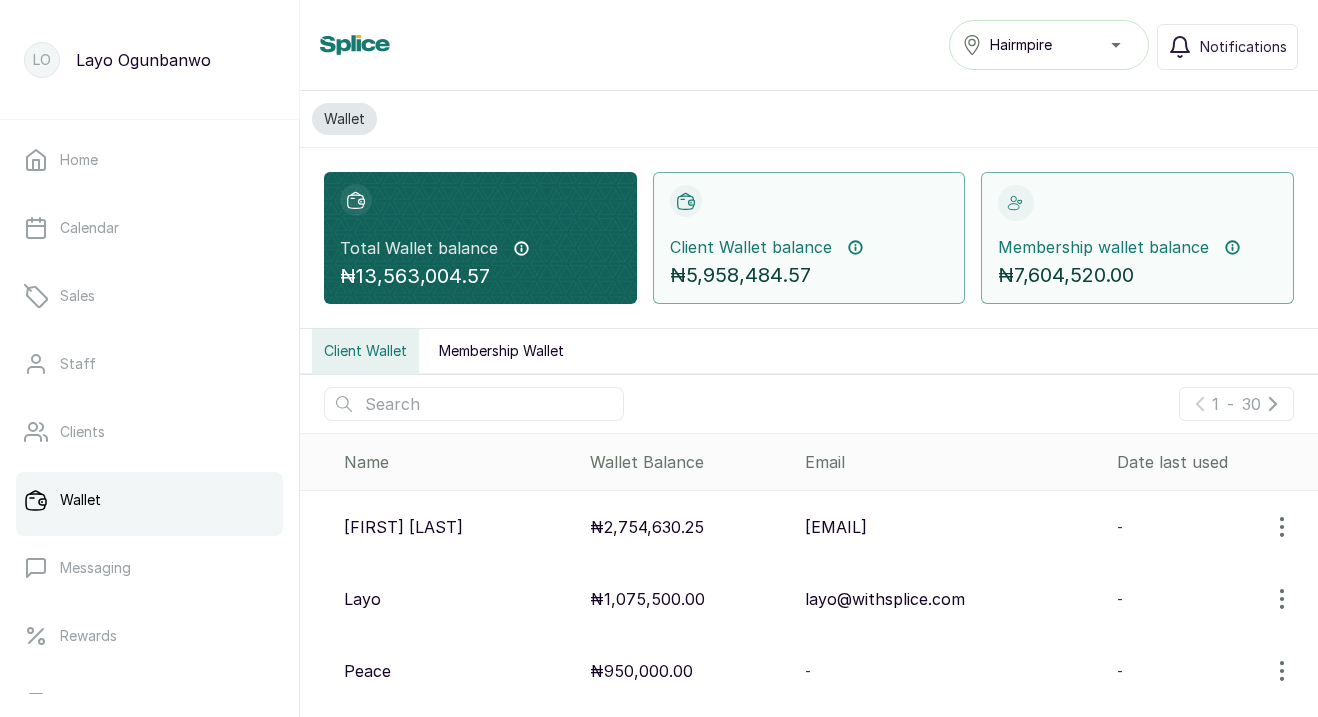 click on "Membership Wallet" at bounding box center (501, 351) 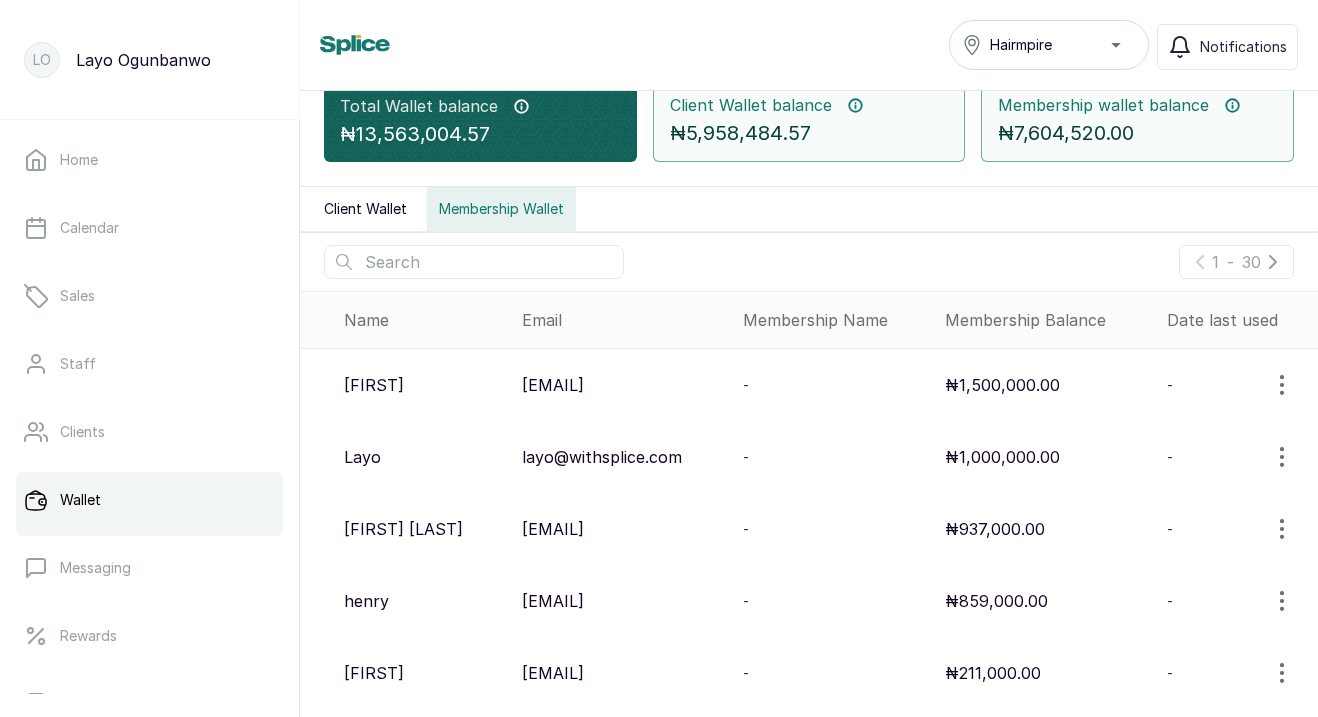 scroll, scrollTop: 72, scrollLeft: 0, axis: vertical 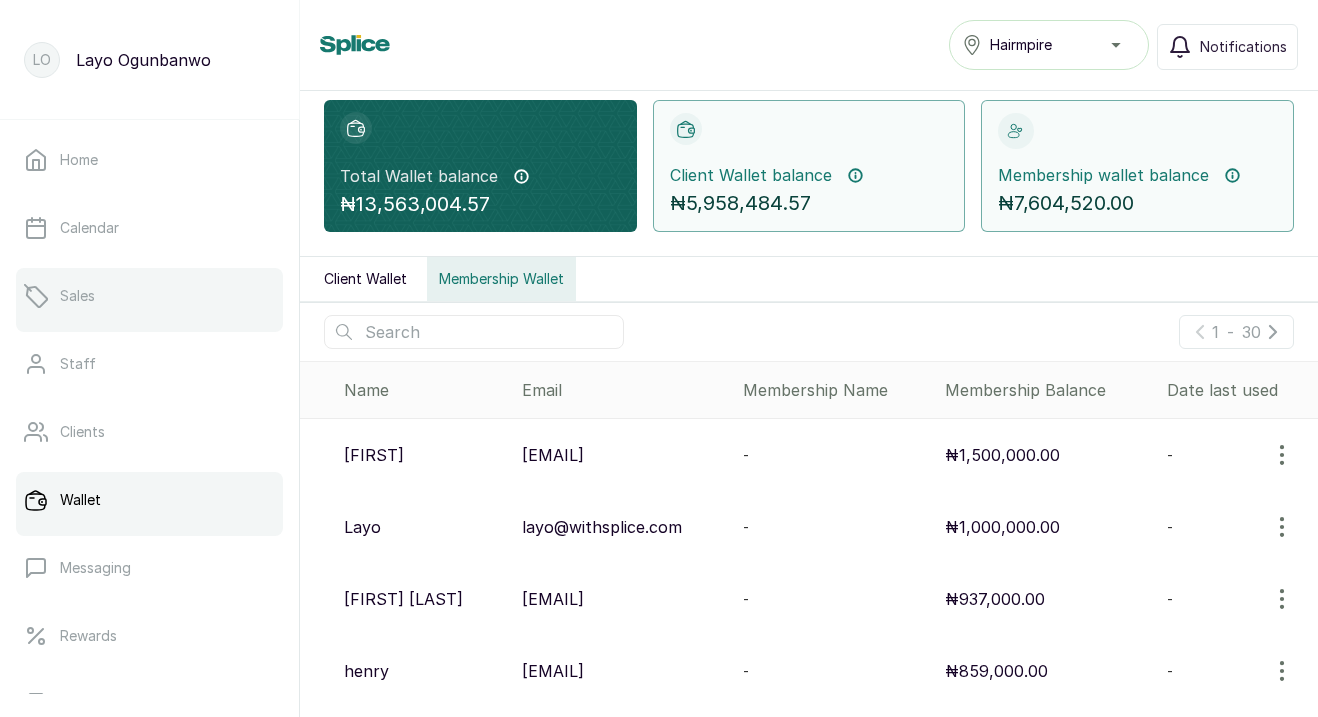 click on "Sales" at bounding box center [149, 296] 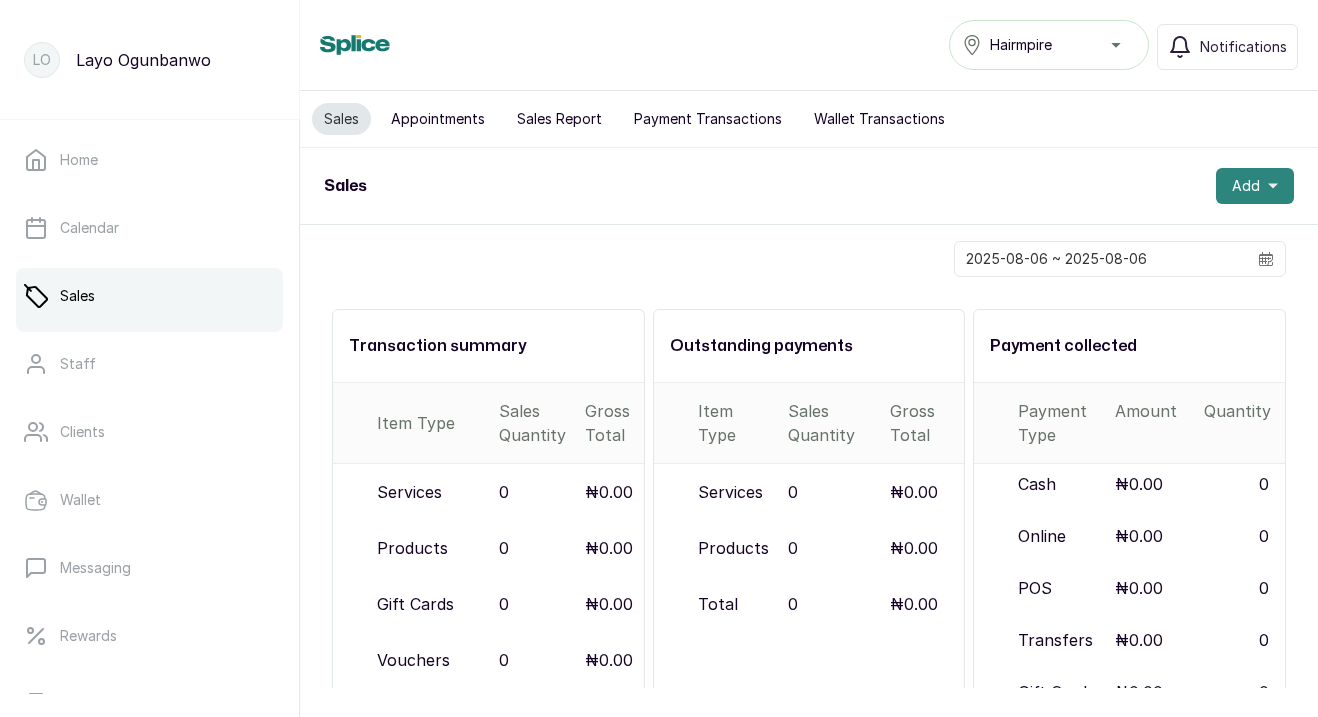 click on "Add" at bounding box center [1246, 186] 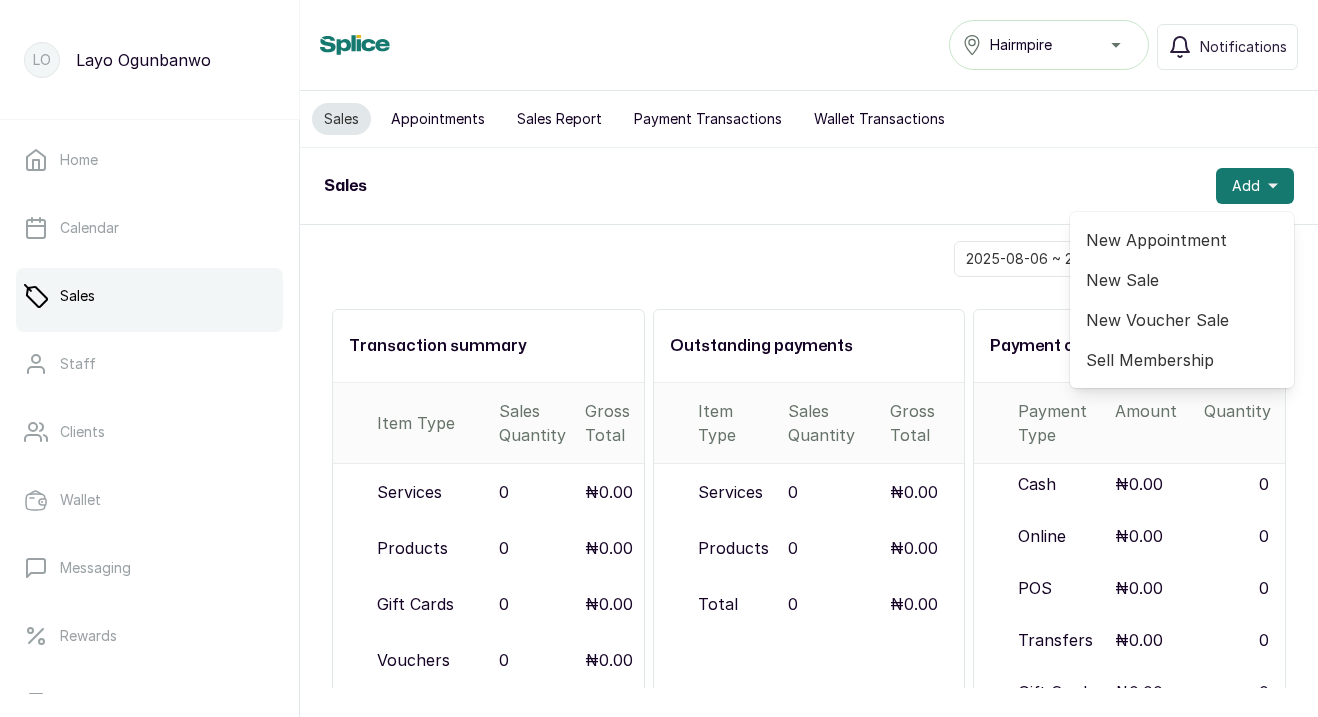 click on "Sell Membership" at bounding box center (1182, 360) 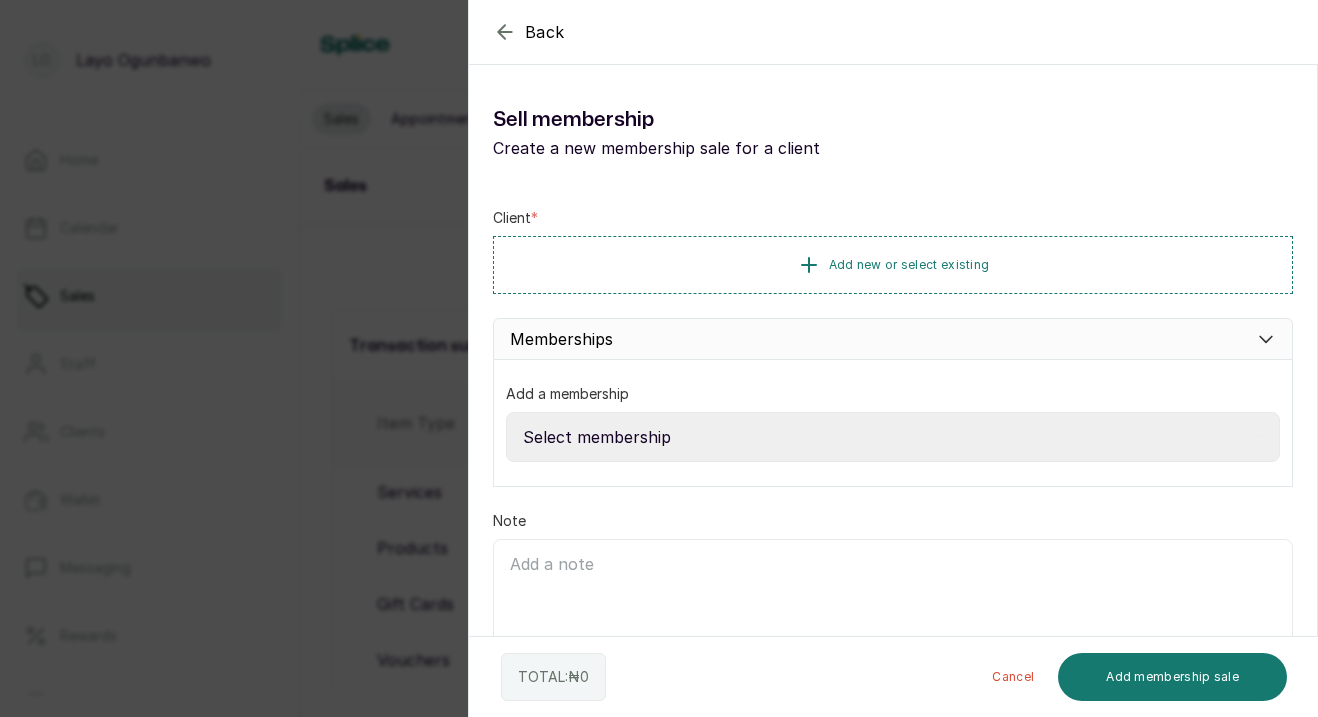 scroll, scrollTop: 0, scrollLeft: 0, axis: both 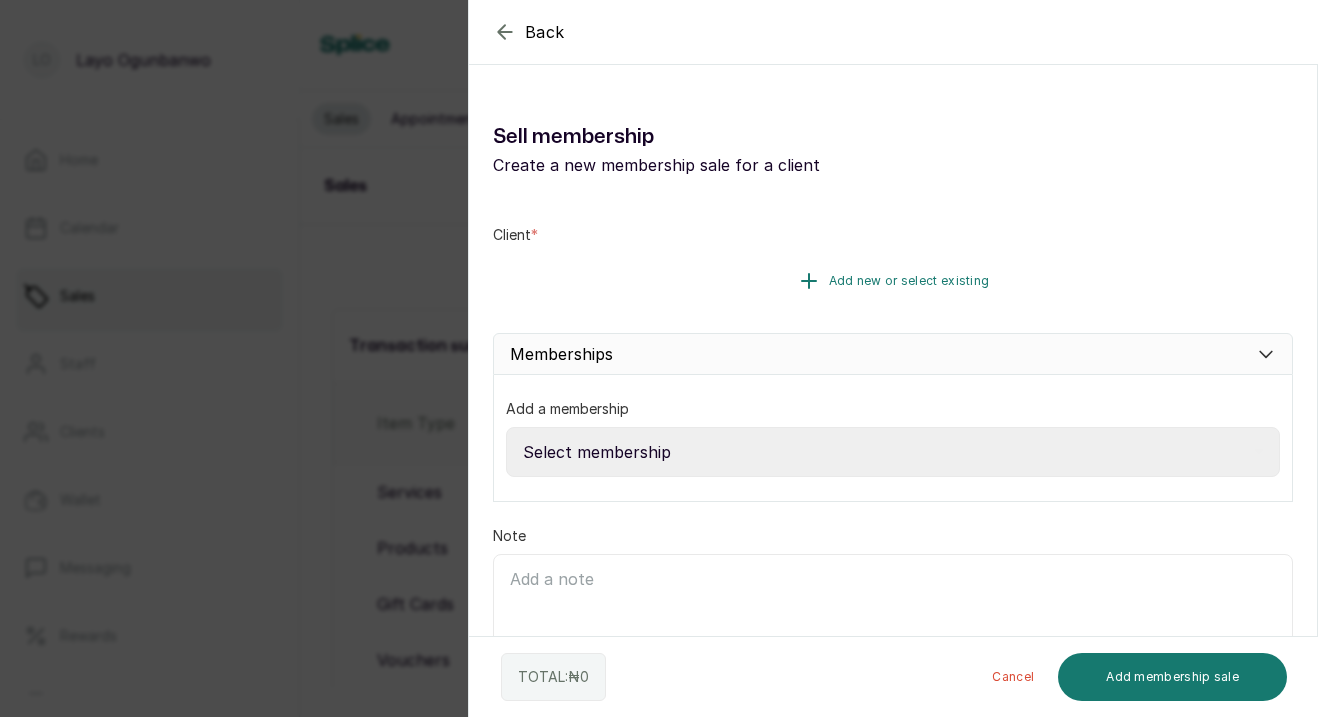 click on "Add new or select existing" at bounding box center (893, 281) 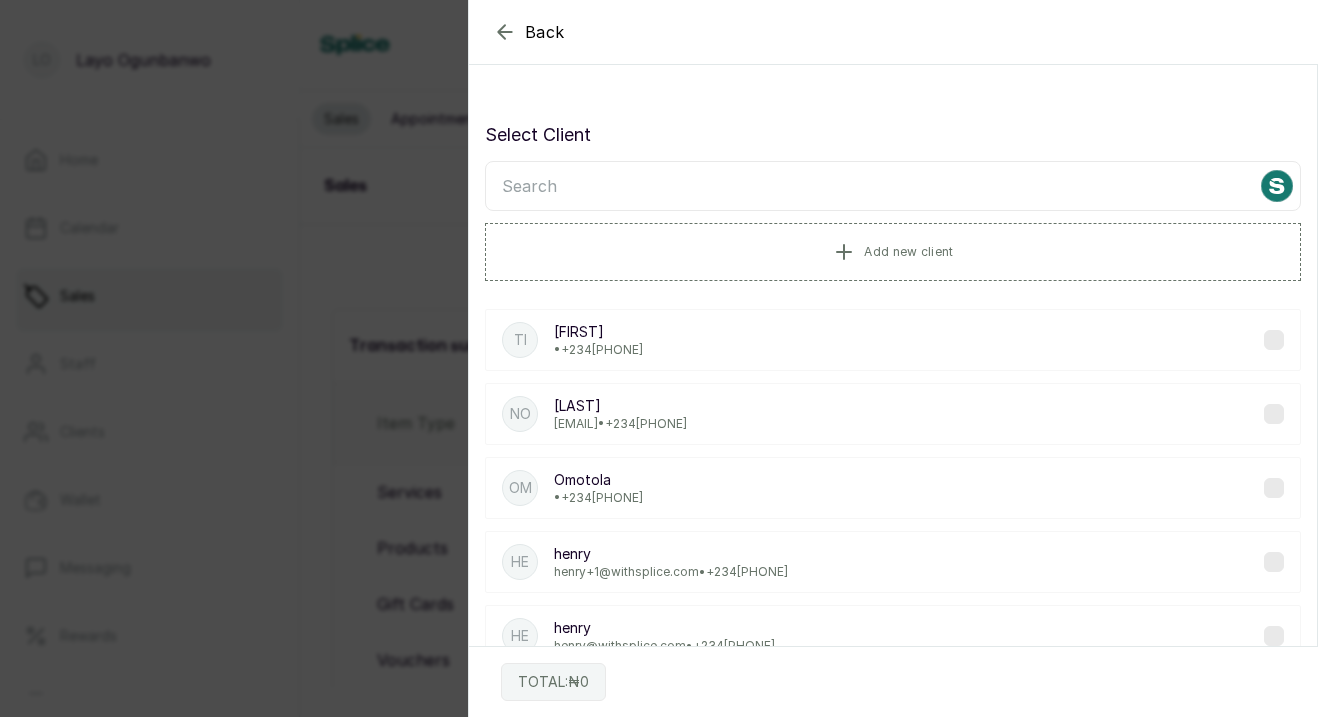 click on "[EMAIL]  •  [PHONE]" at bounding box center (620, 424) 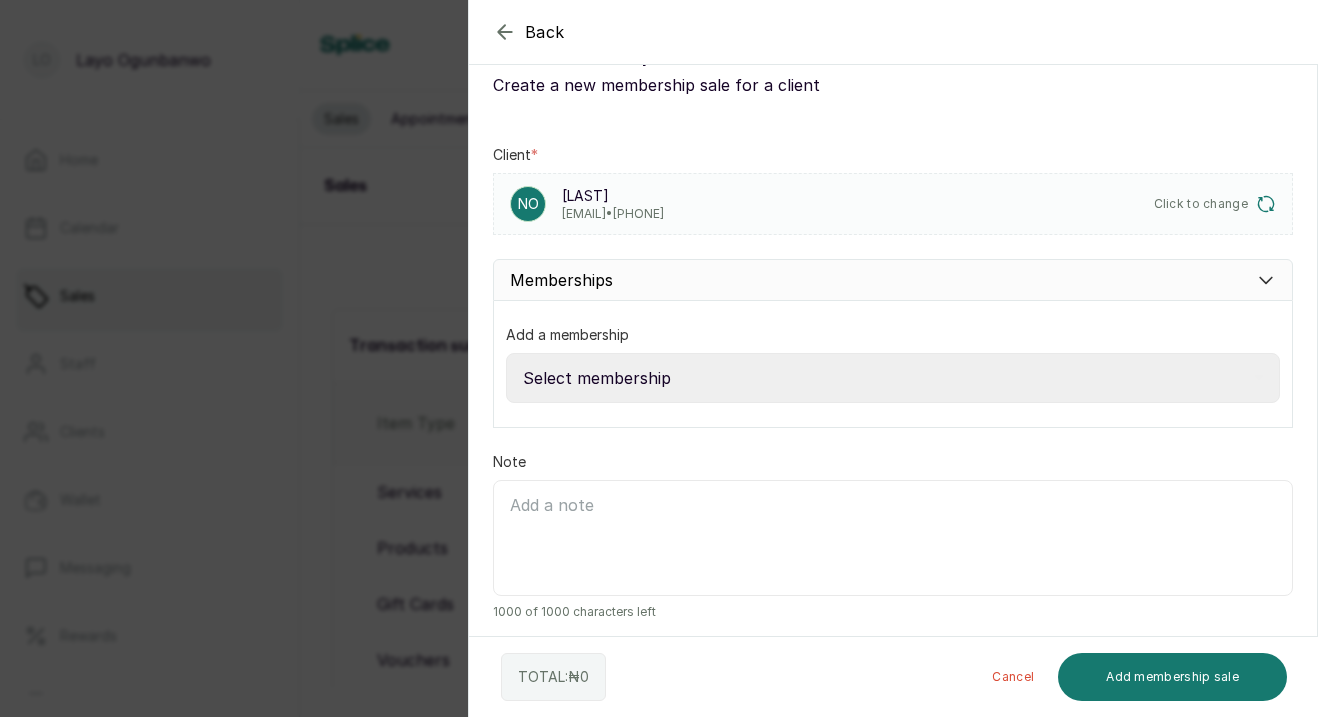 scroll, scrollTop: 164, scrollLeft: 0, axis: vertical 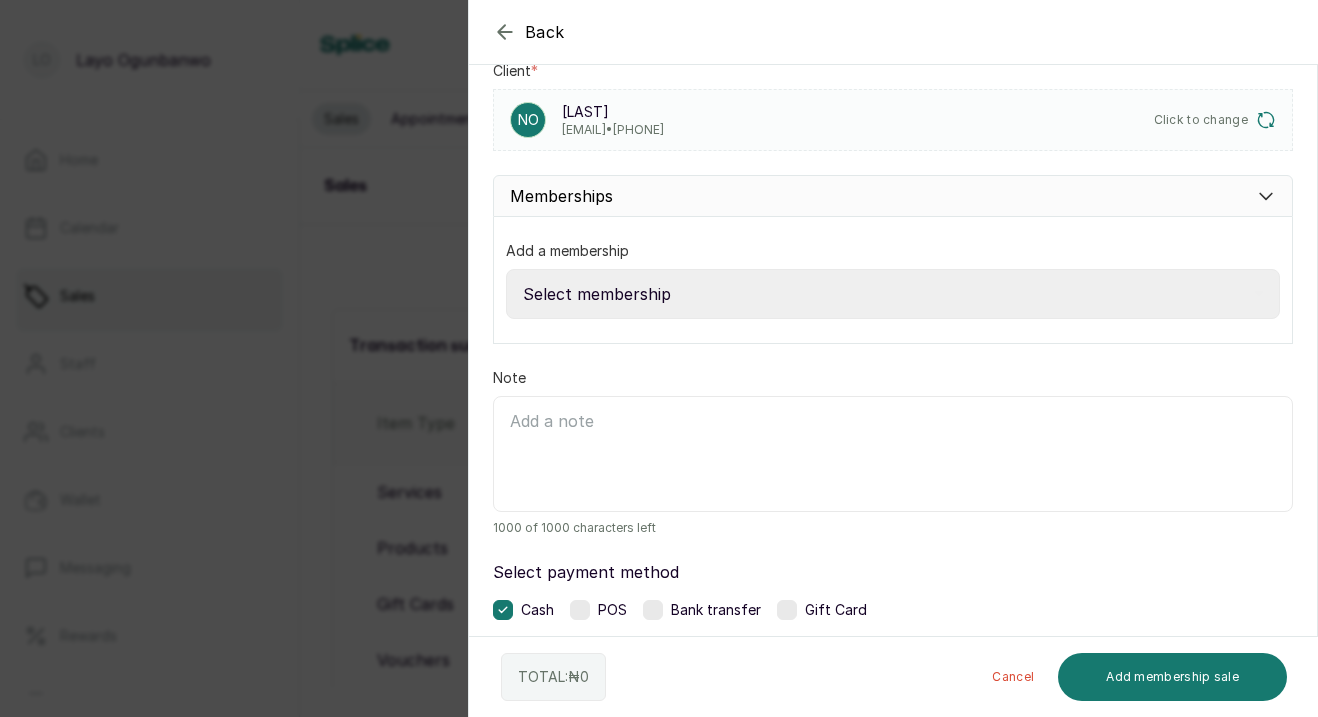 click on "Select membership Barazhi Gold braiders elite Classic membership Demo product membership gold gold  Gold Bar Hello Perfect Gold LOBOSCO GOLD March Memb Nails diamond platinum Platinum Products demo membership Products membership Super gold test Testing TimiHairs Gold" at bounding box center [893, 294] 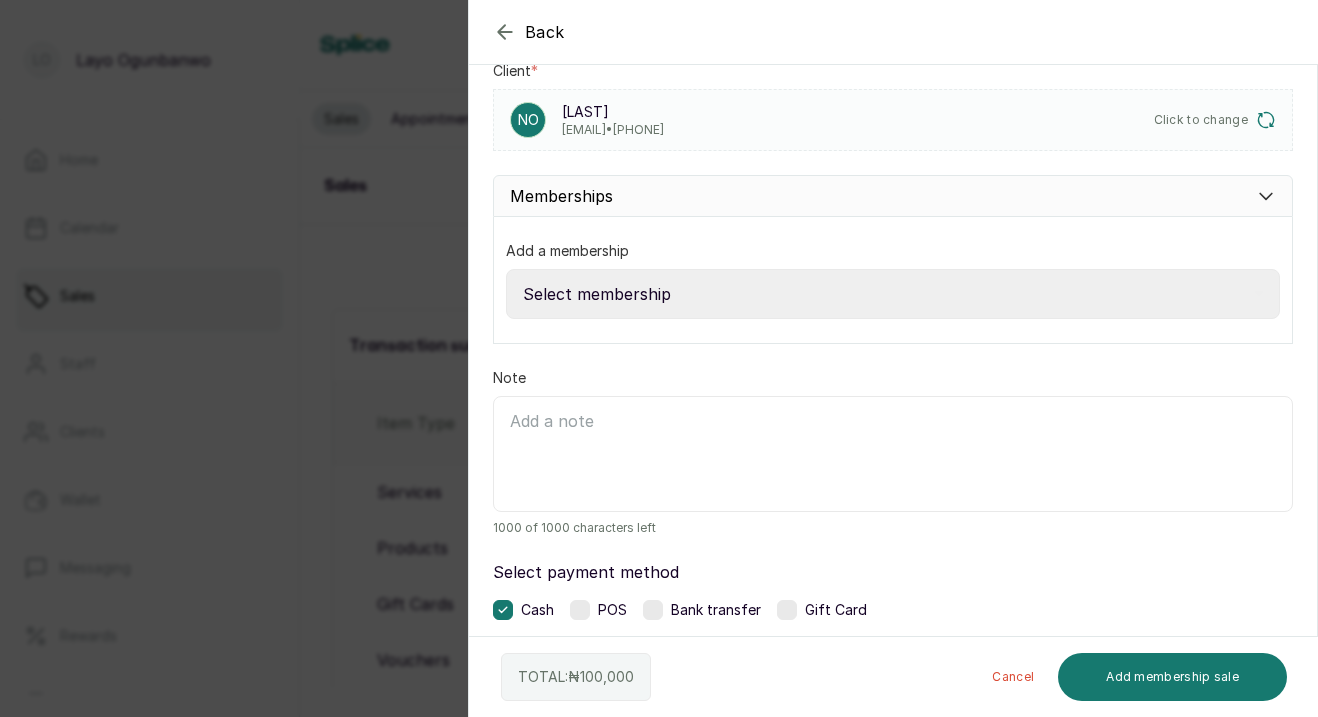 click on "Note" at bounding box center (893, 454) 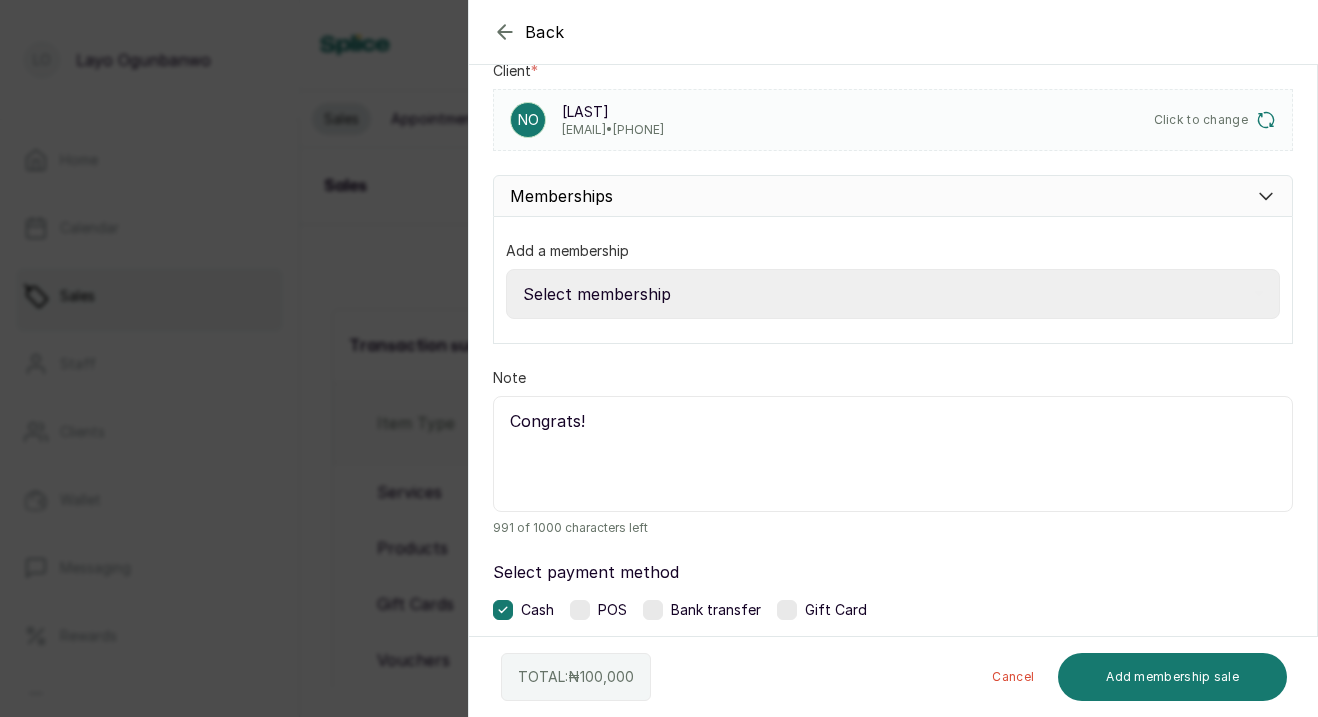 type on "Congrats!" 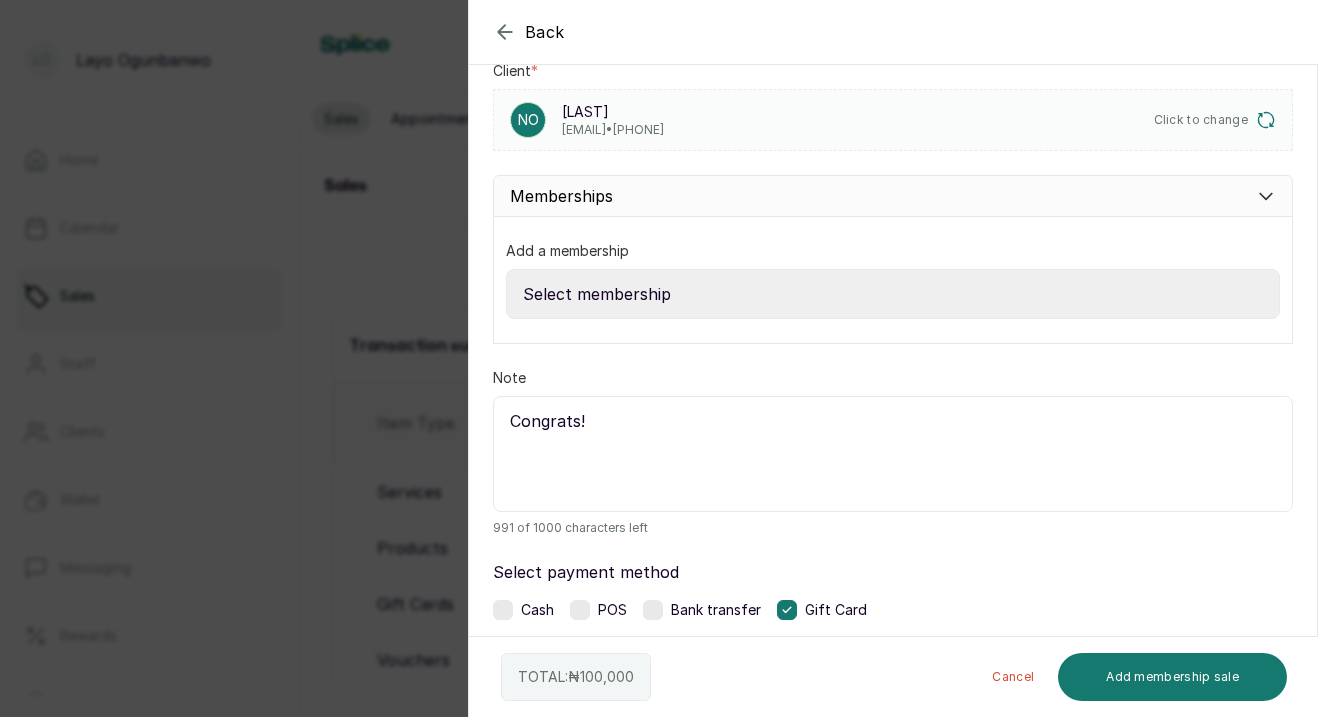 click at bounding box center [503, 610] 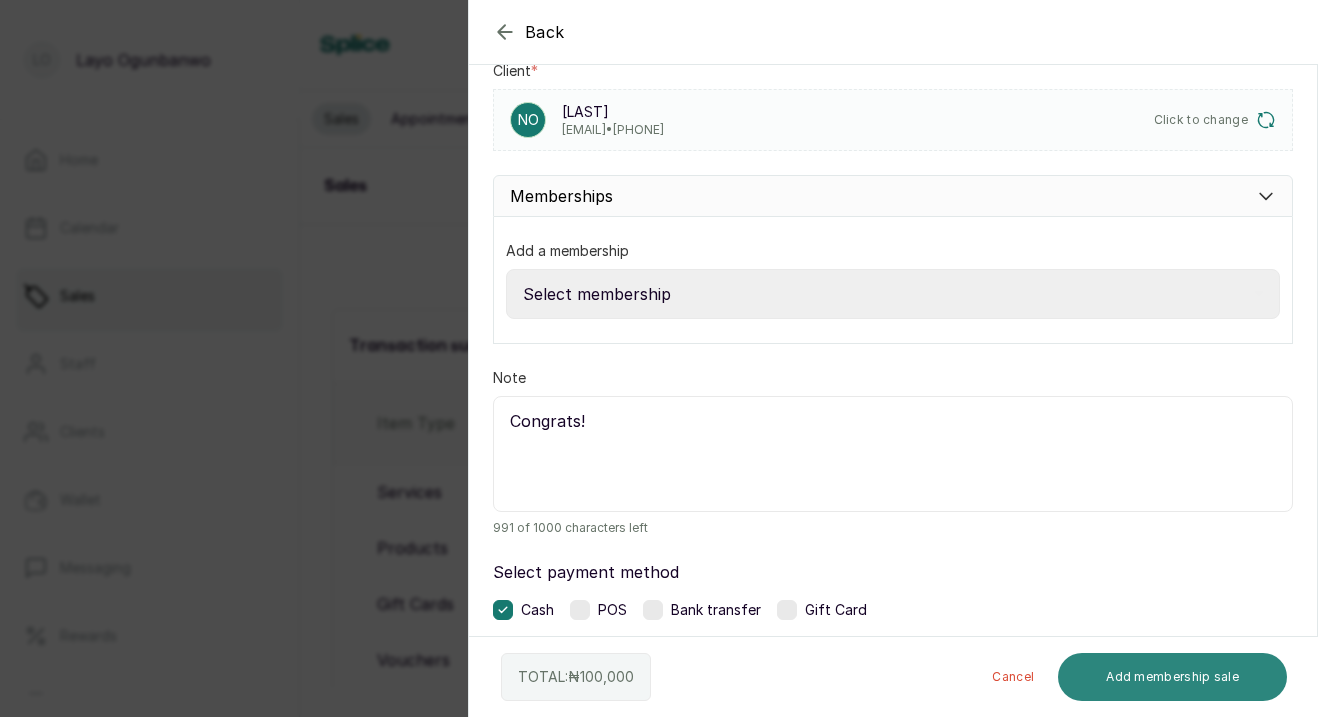 click on "Add membership sale" at bounding box center [1172, 677] 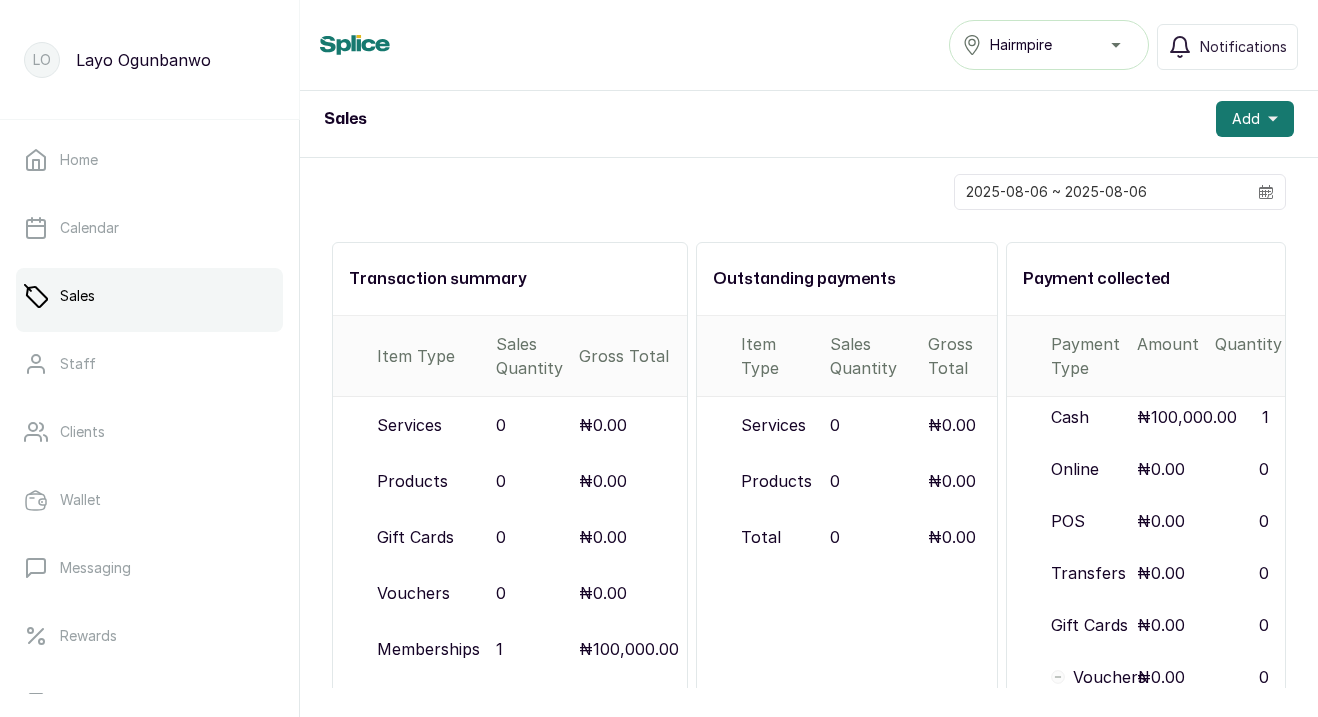 scroll, scrollTop: 0, scrollLeft: 0, axis: both 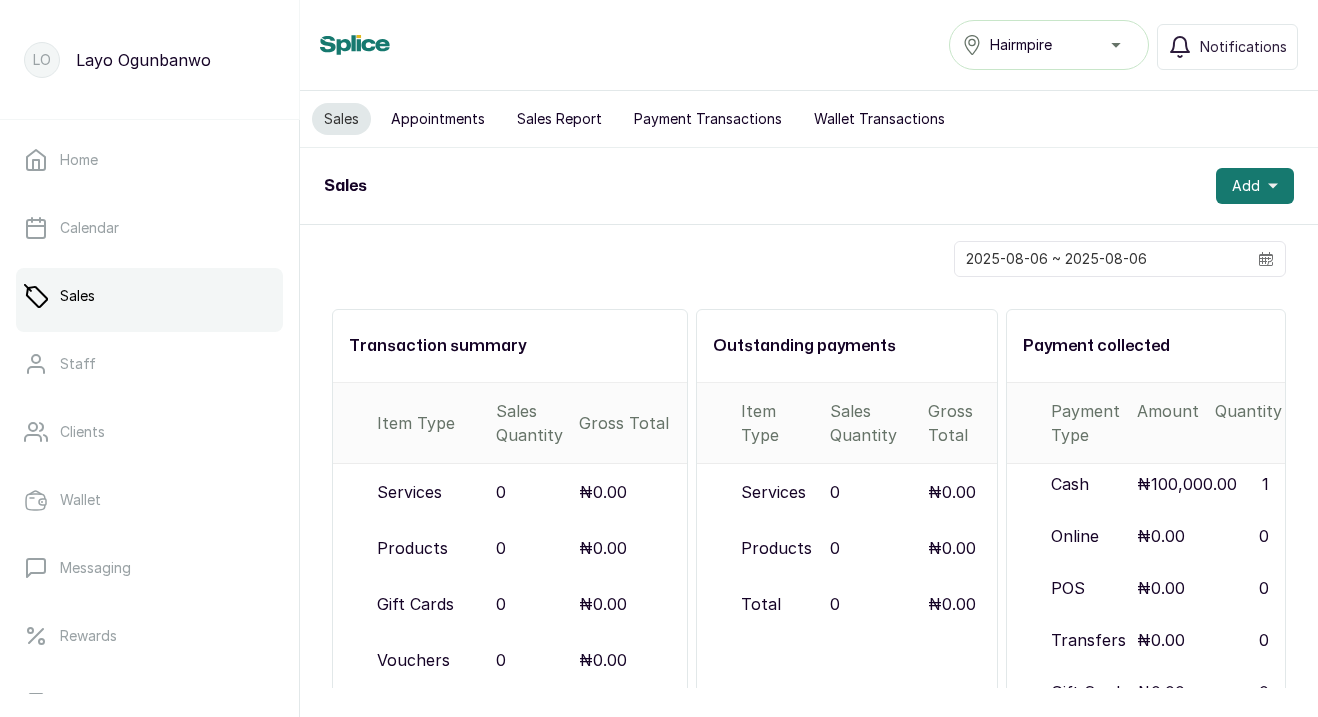 click on "Appointments" at bounding box center (438, 119) 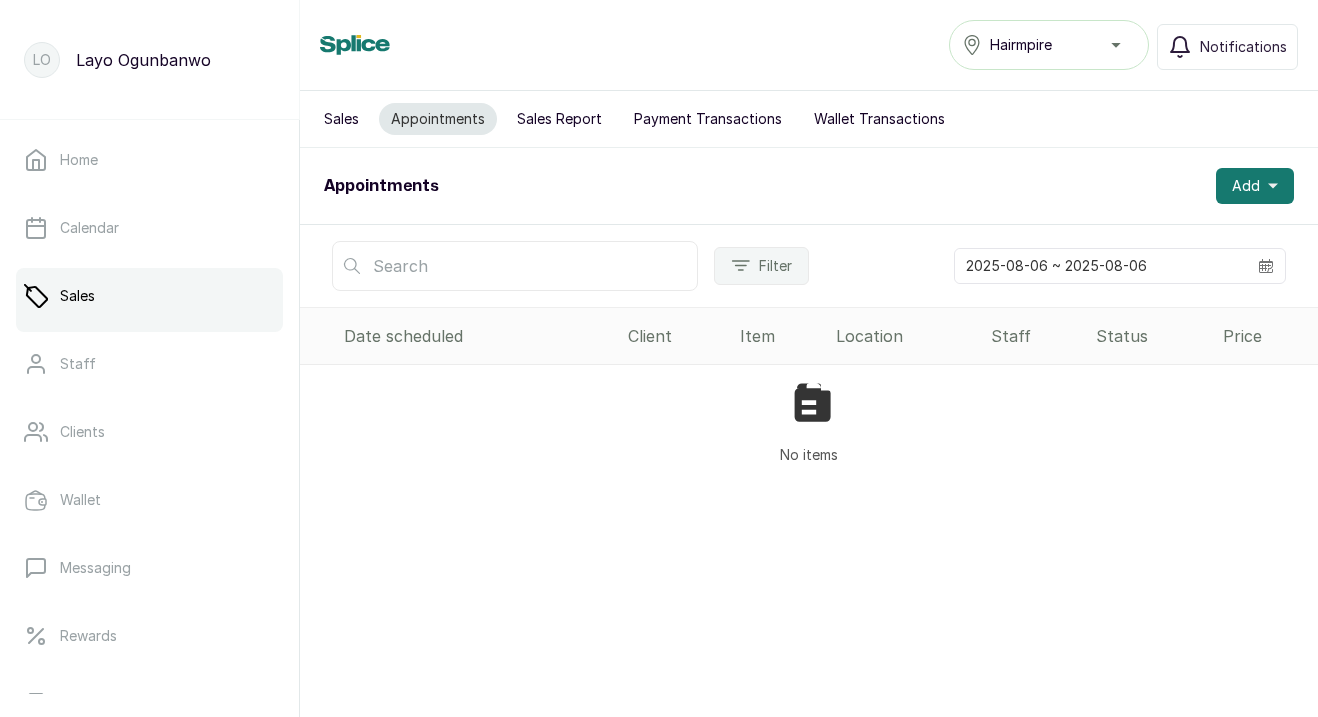 click on "Sales Report" at bounding box center (559, 119) 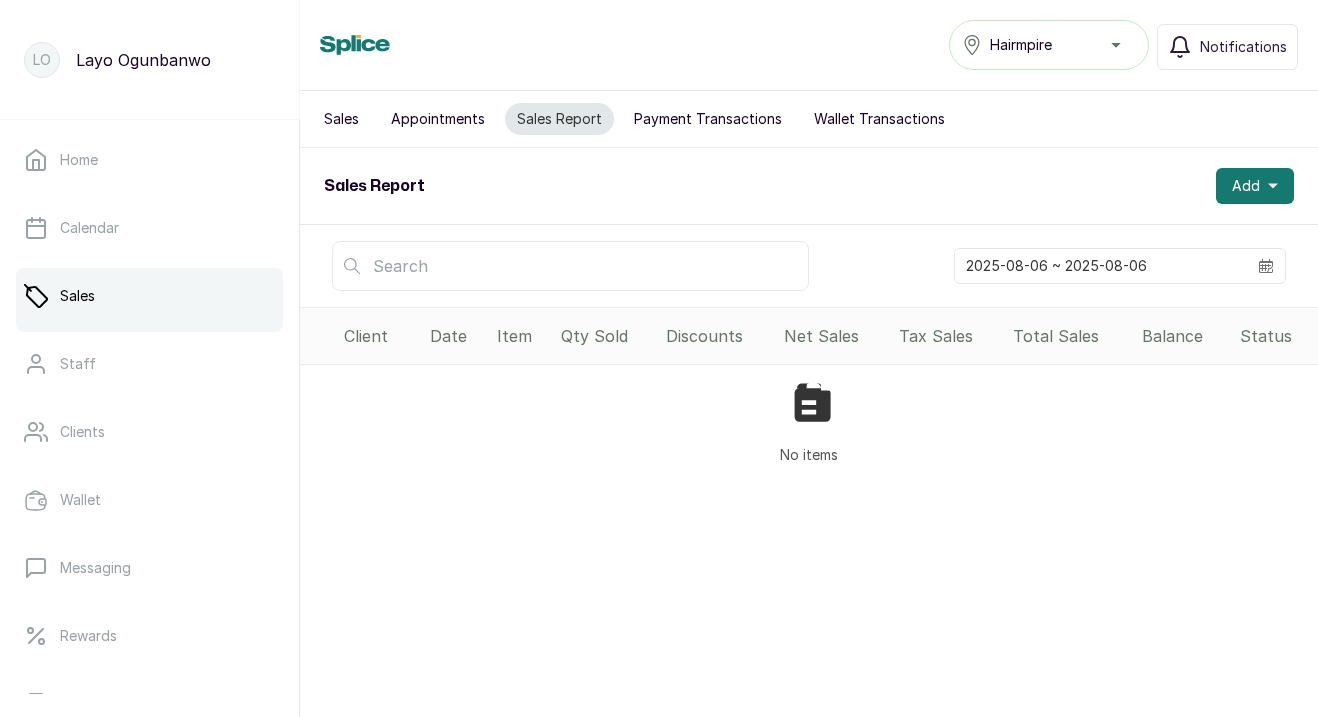 click on "Payment Transactions" at bounding box center (708, 119) 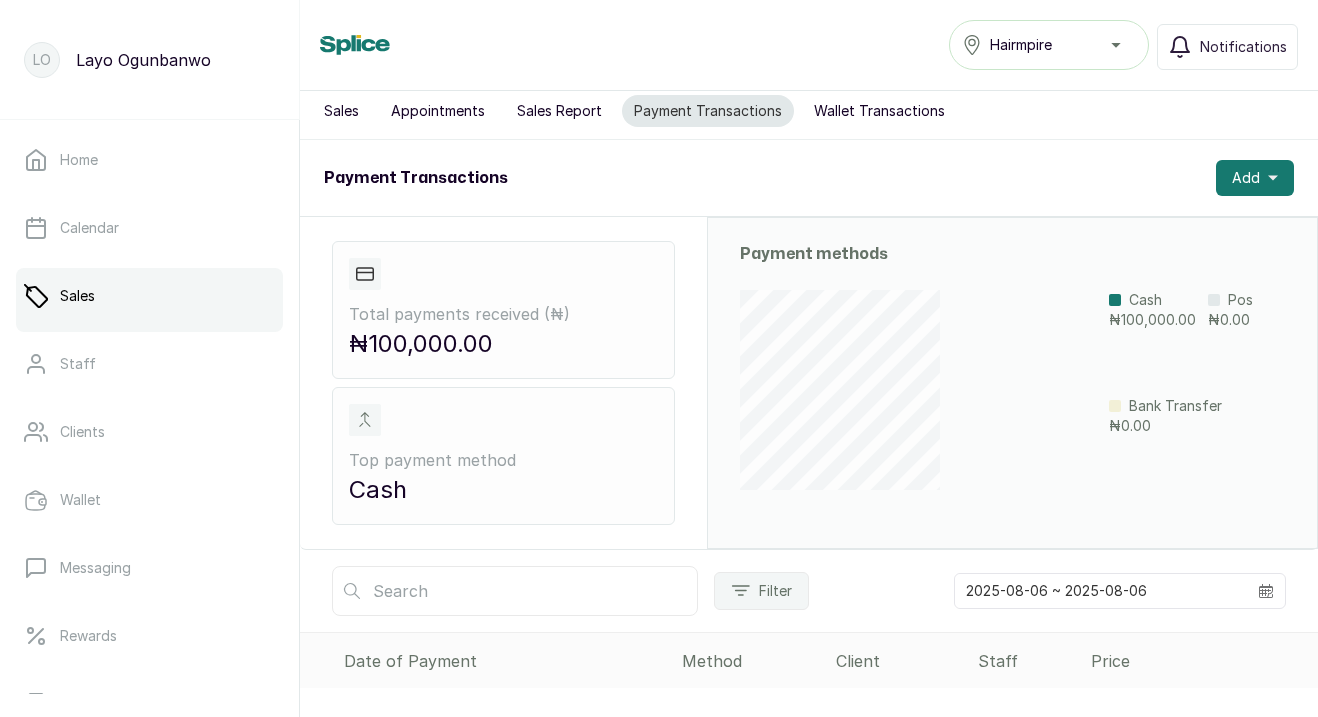 scroll, scrollTop: 0, scrollLeft: 0, axis: both 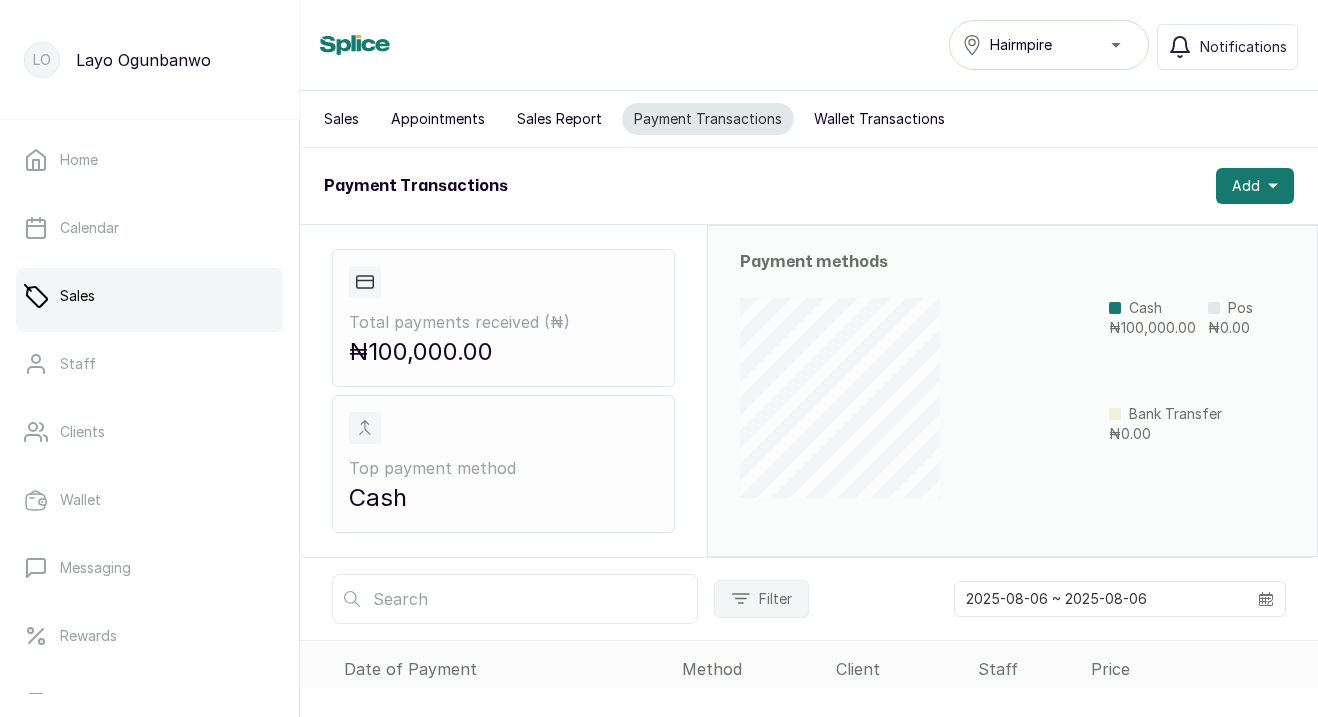 click on "Wallet Transactions" at bounding box center [879, 119] 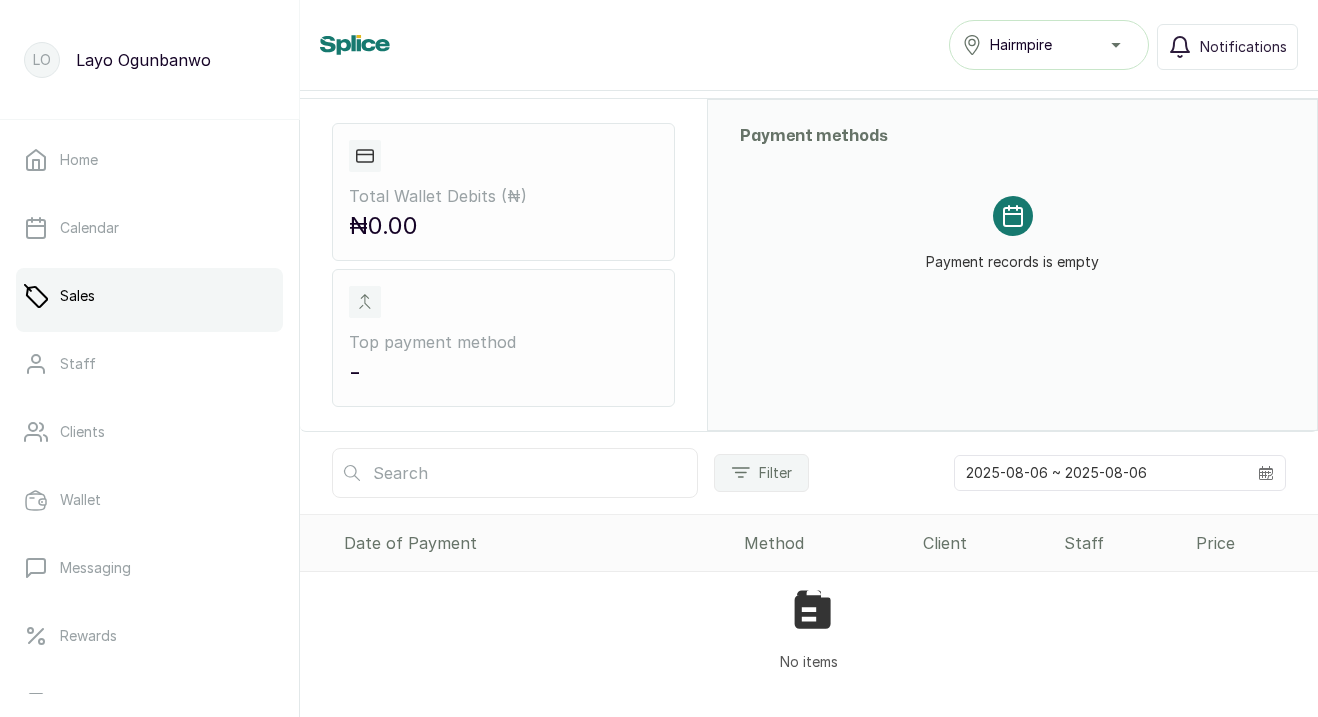 scroll, scrollTop: 0, scrollLeft: 0, axis: both 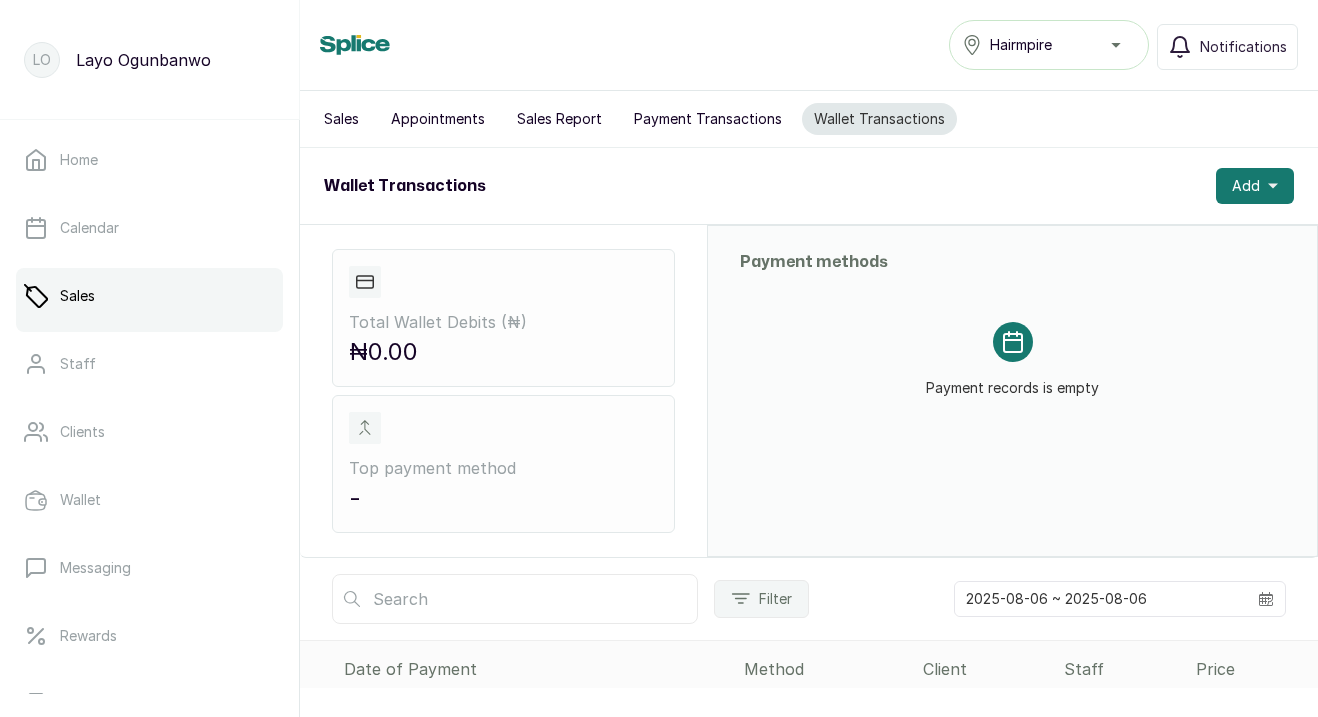 click on "Sales" at bounding box center (341, 119) 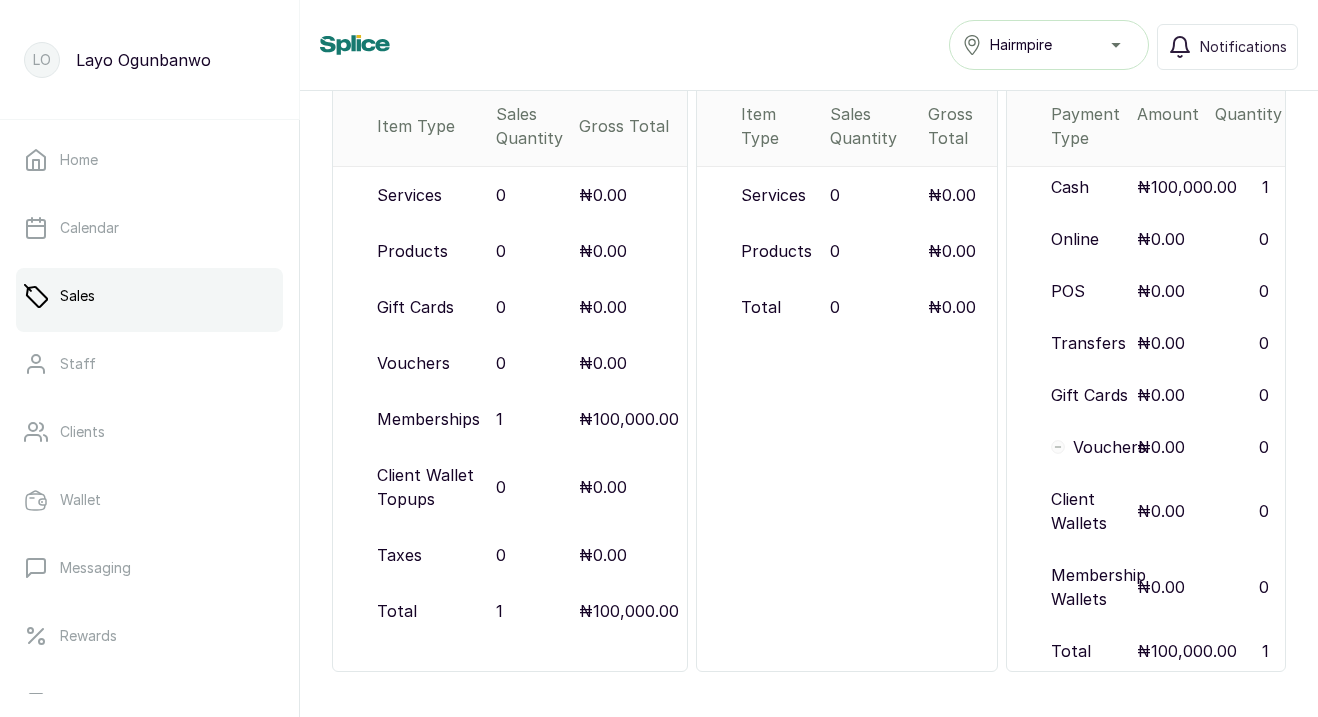 scroll, scrollTop: 0, scrollLeft: 0, axis: both 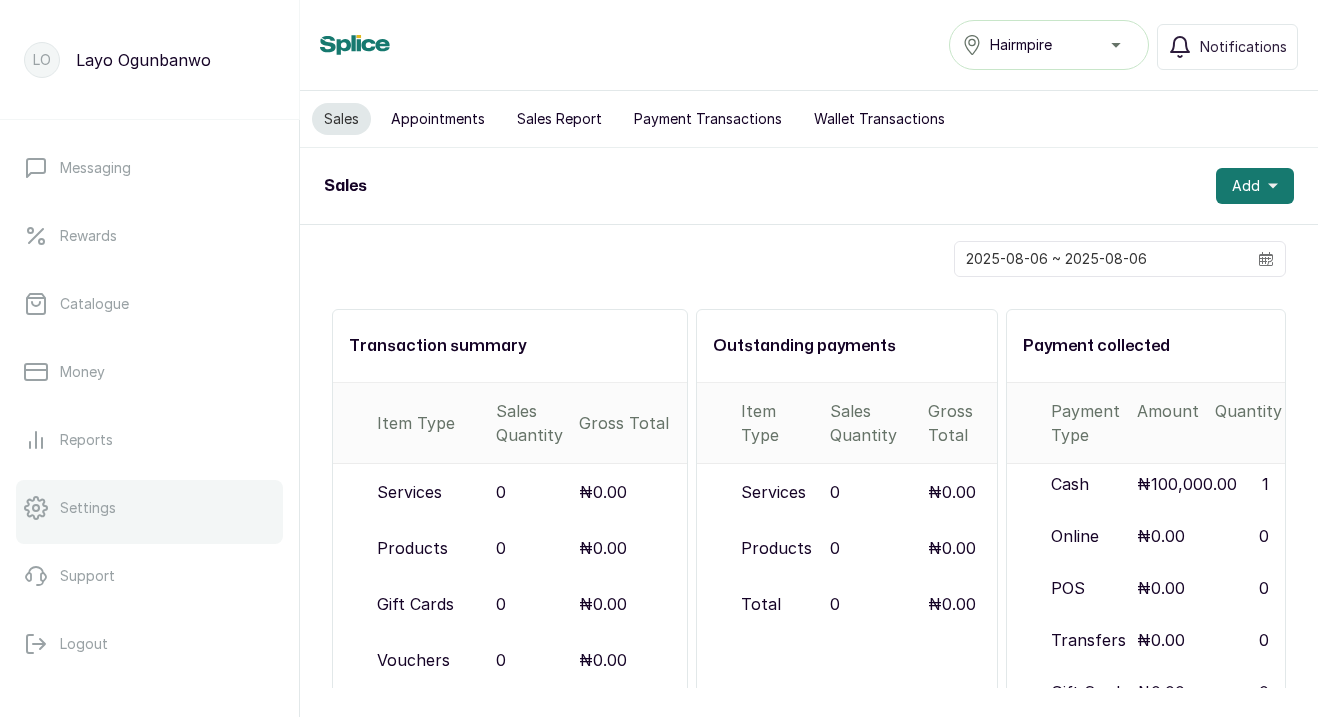 click on "Settings" at bounding box center [149, 508] 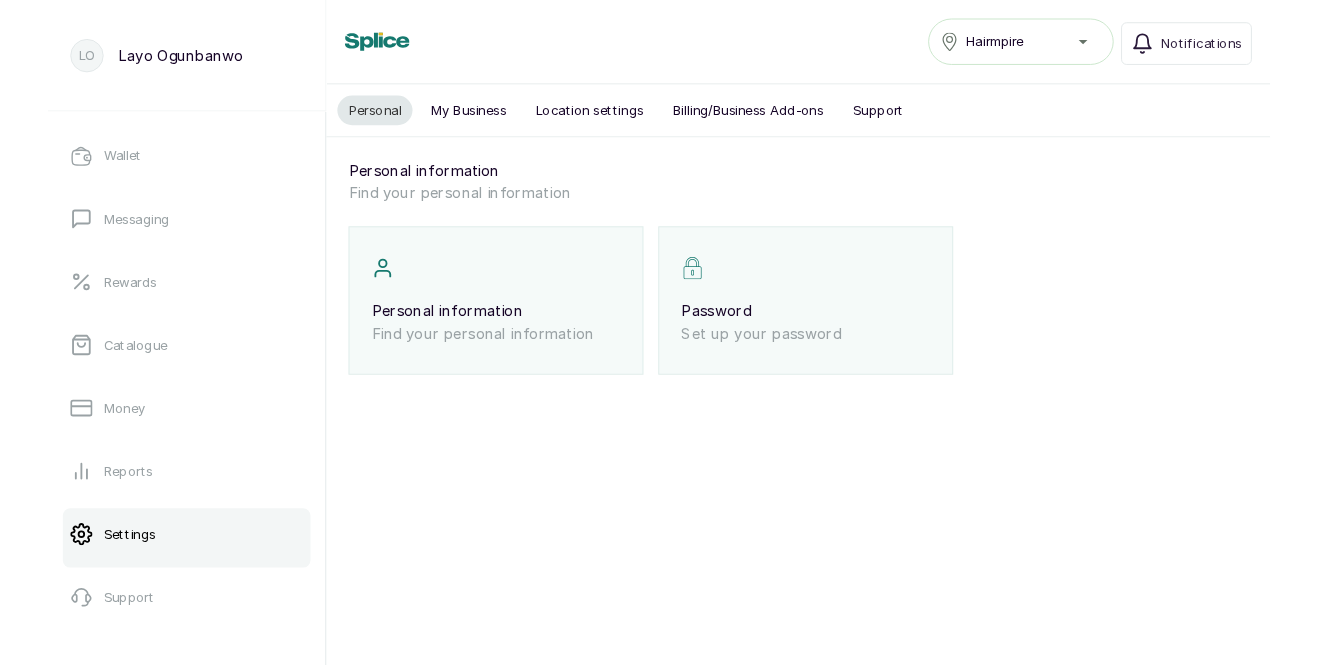 scroll, scrollTop: 400, scrollLeft: 0, axis: vertical 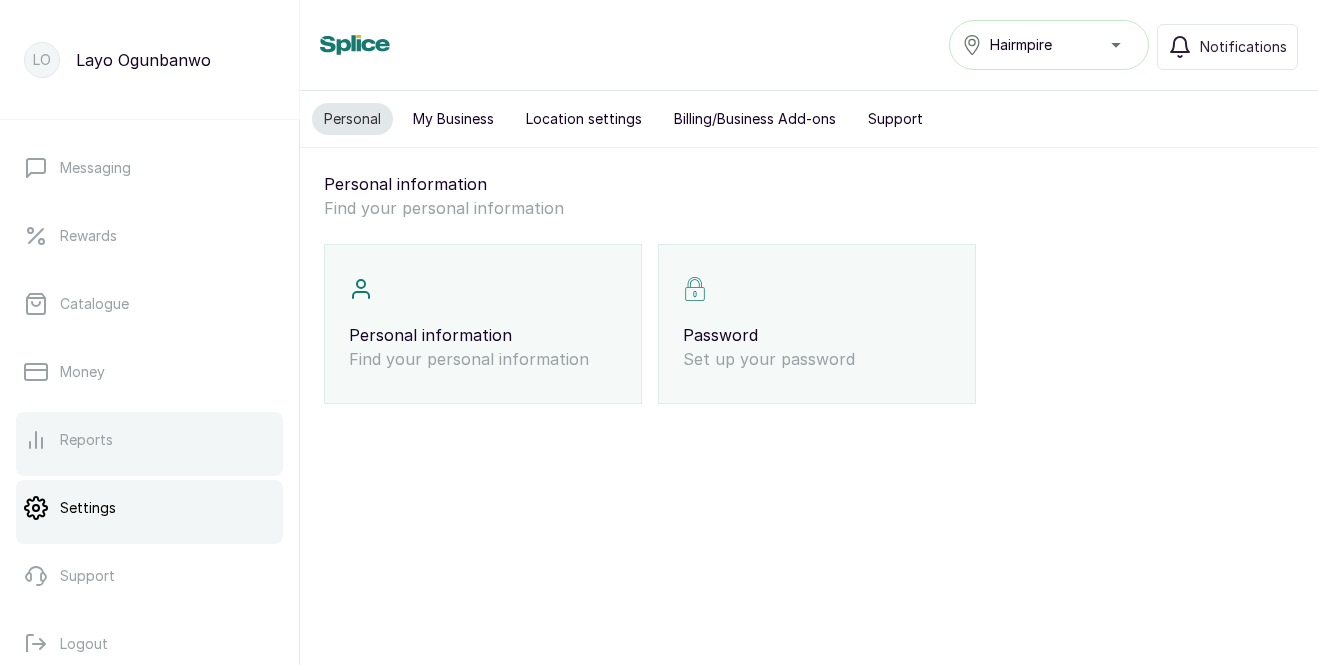 click on "Reports" at bounding box center (86, 440) 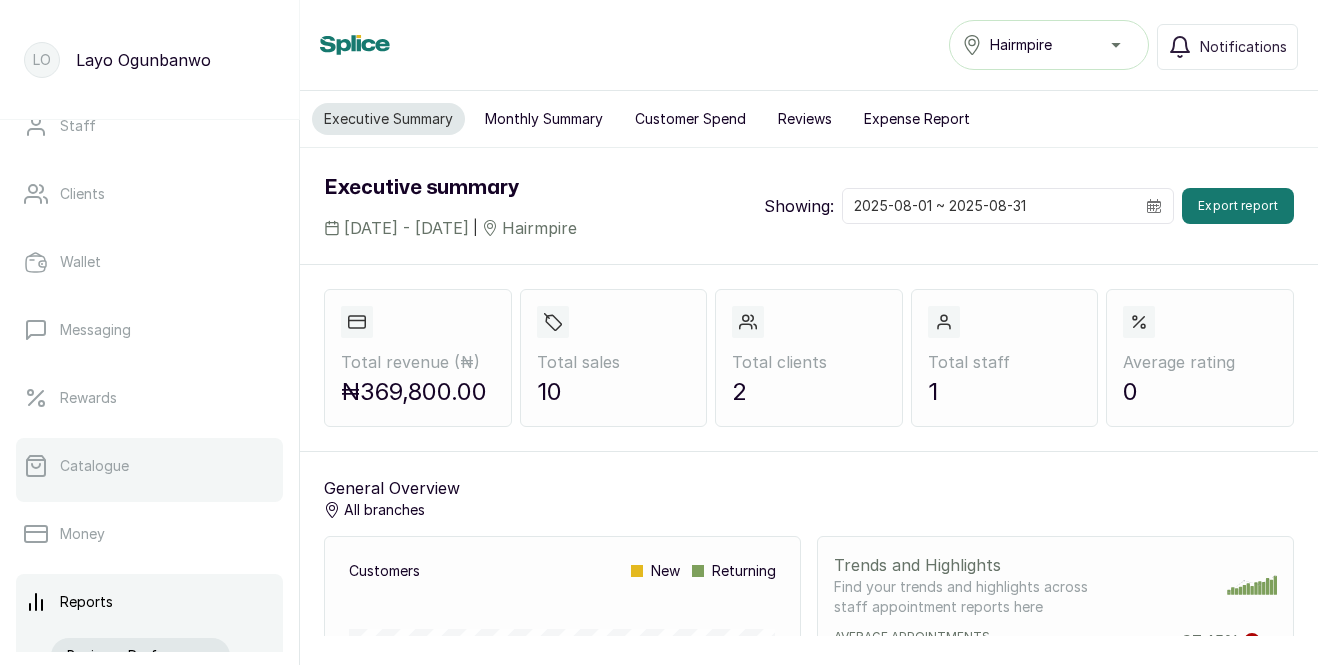 scroll, scrollTop: 245, scrollLeft: 0, axis: vertical 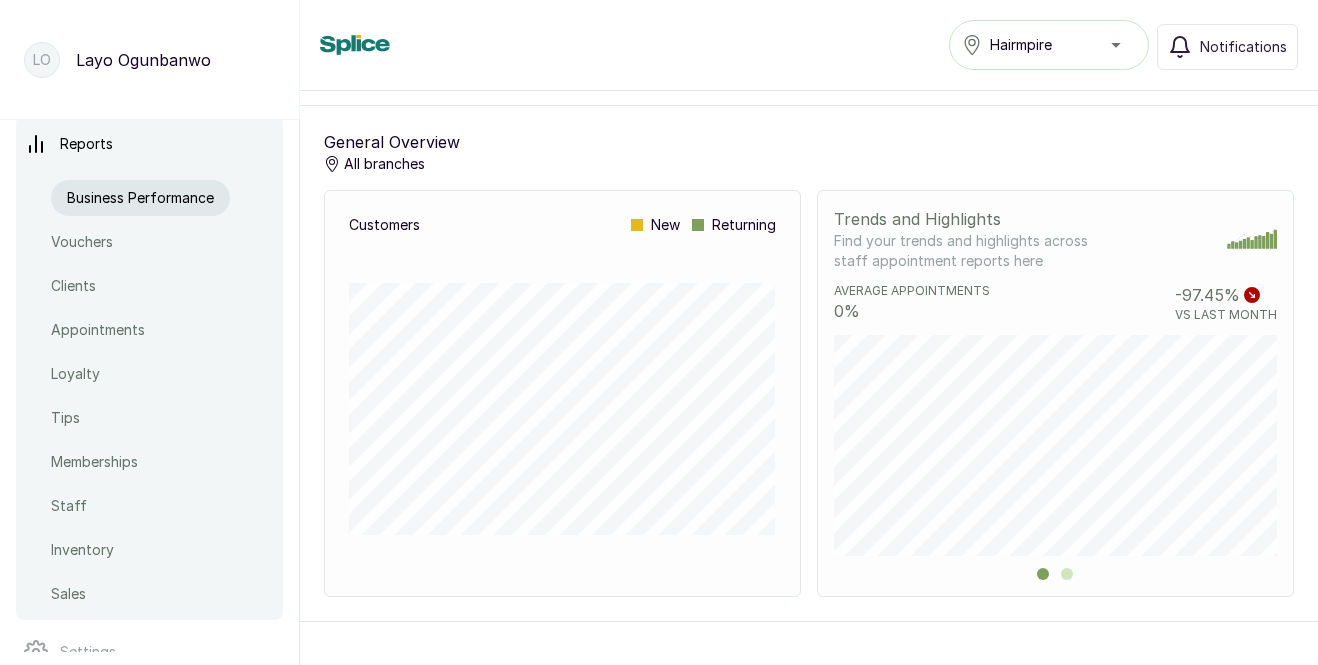 click on "Business Performance Vouchers Clients Appointments Loyalty Tips Memberships Staff Inventory Sales" at bounding box center [167, 392] 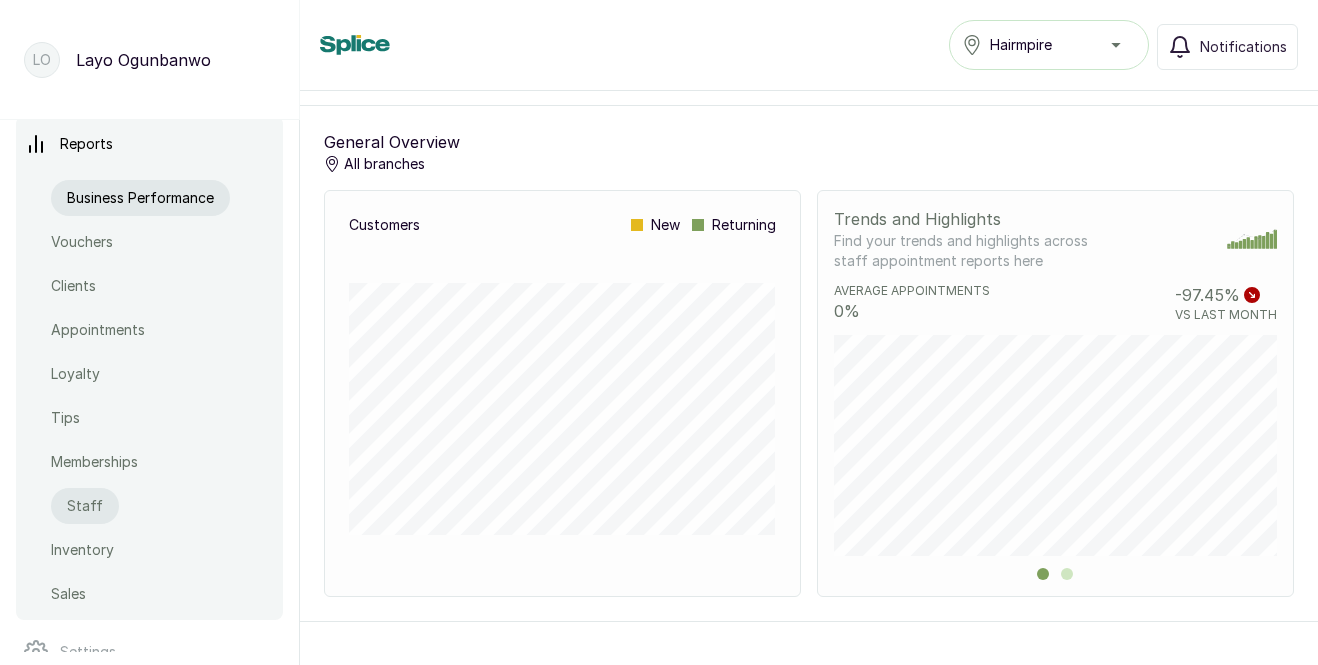 click on "Staff" at bounding box center [85, 506] 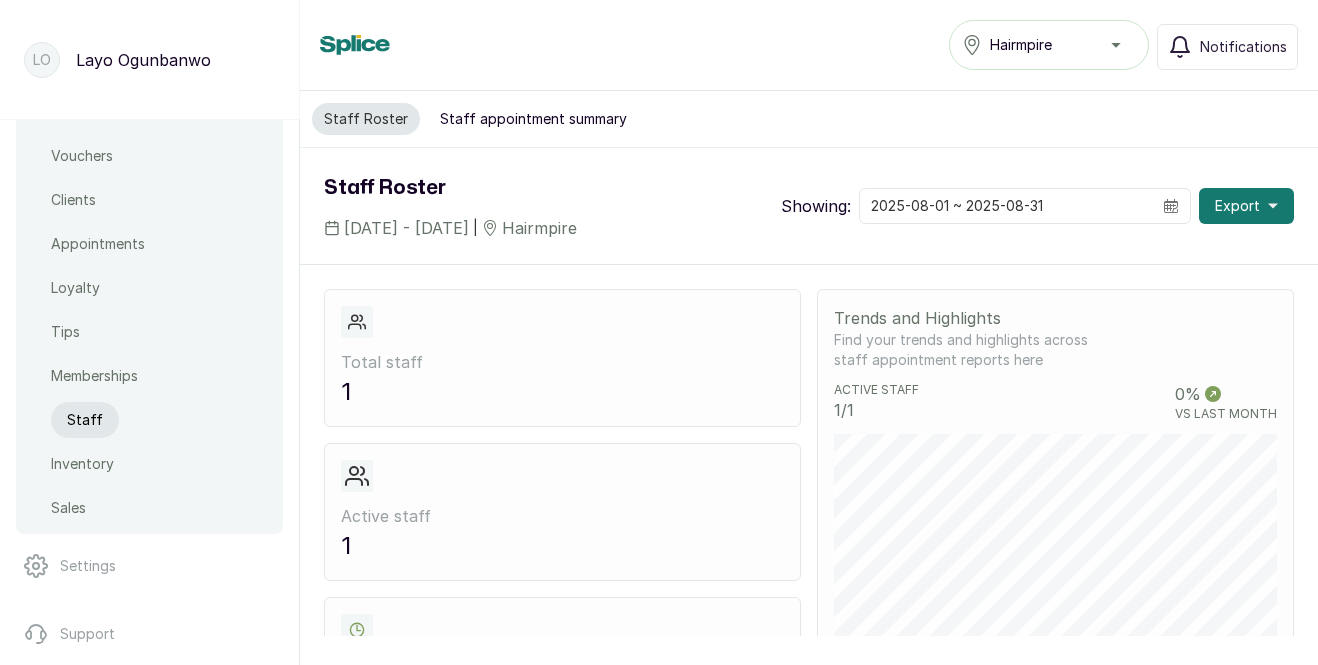 scroll, scrollTop: 783, scrollLeft: 0, axis: vertical 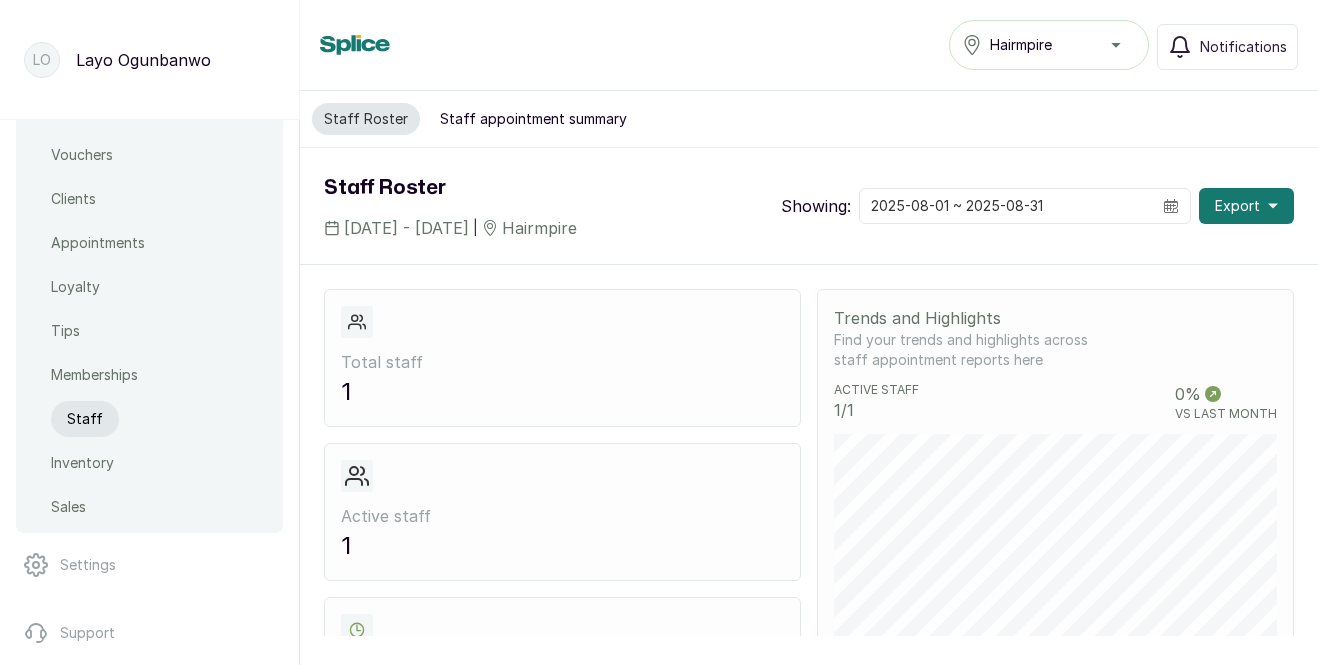 click on "Staff appointment summary" at bounding box center (533, 119) 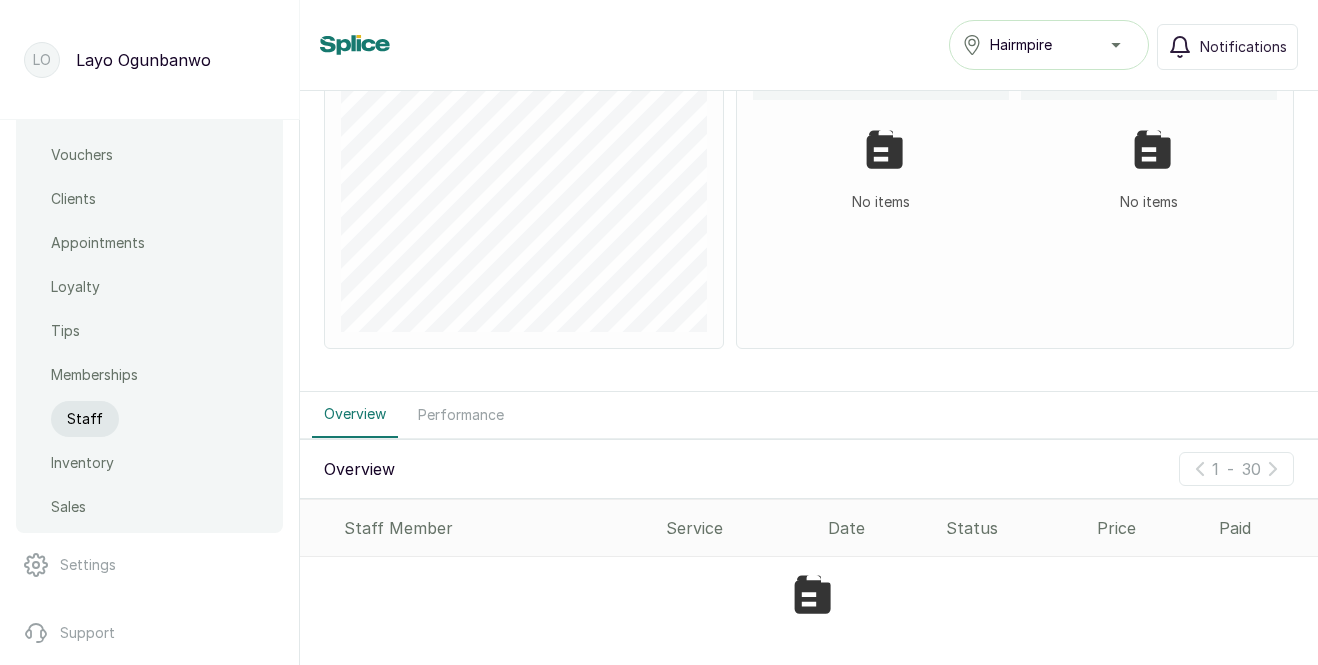 scroll, scrollTop: 575, scrollLeft: 0, axis: vertical 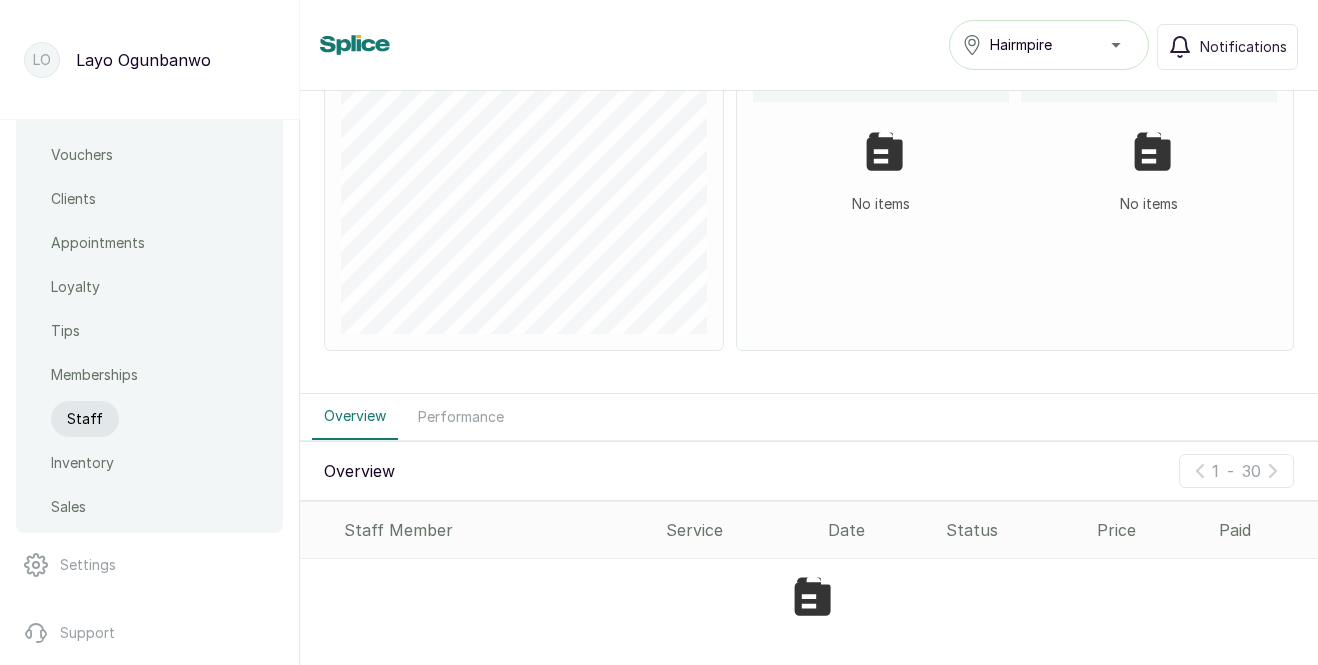 click on "Hairmpire" at bounding box center (1021, 45) 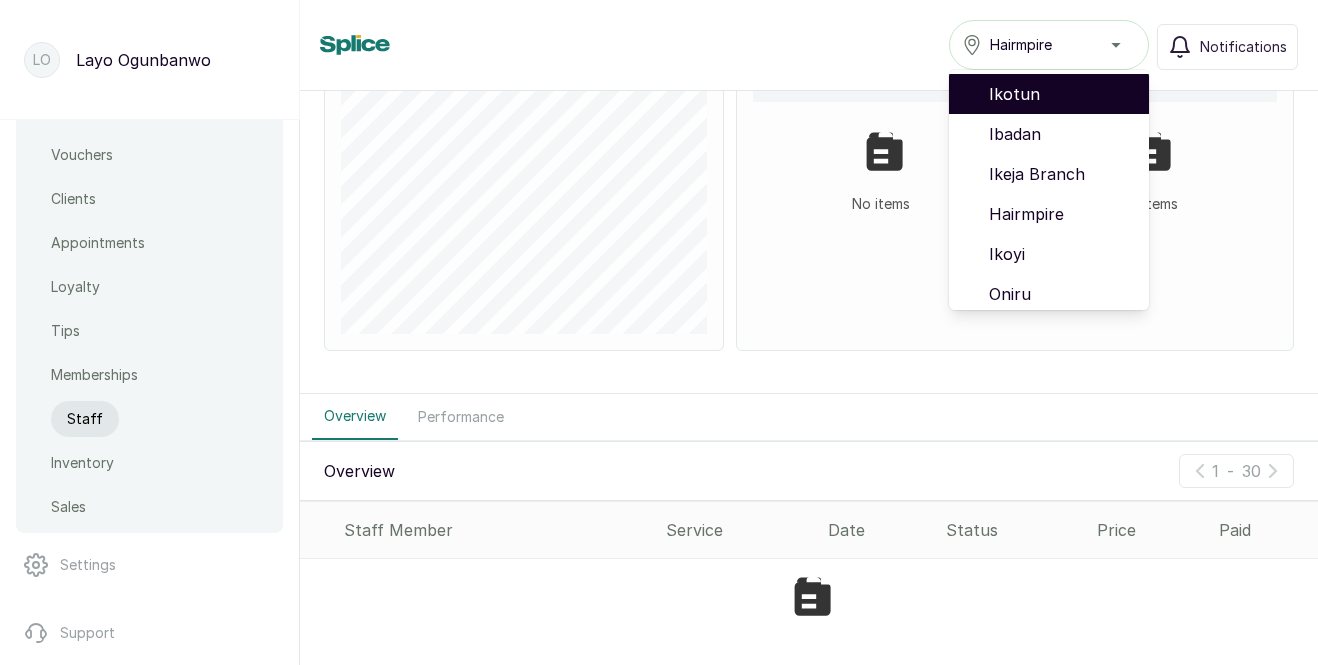click on "Ikotun" at bounding box center [1061, 94] 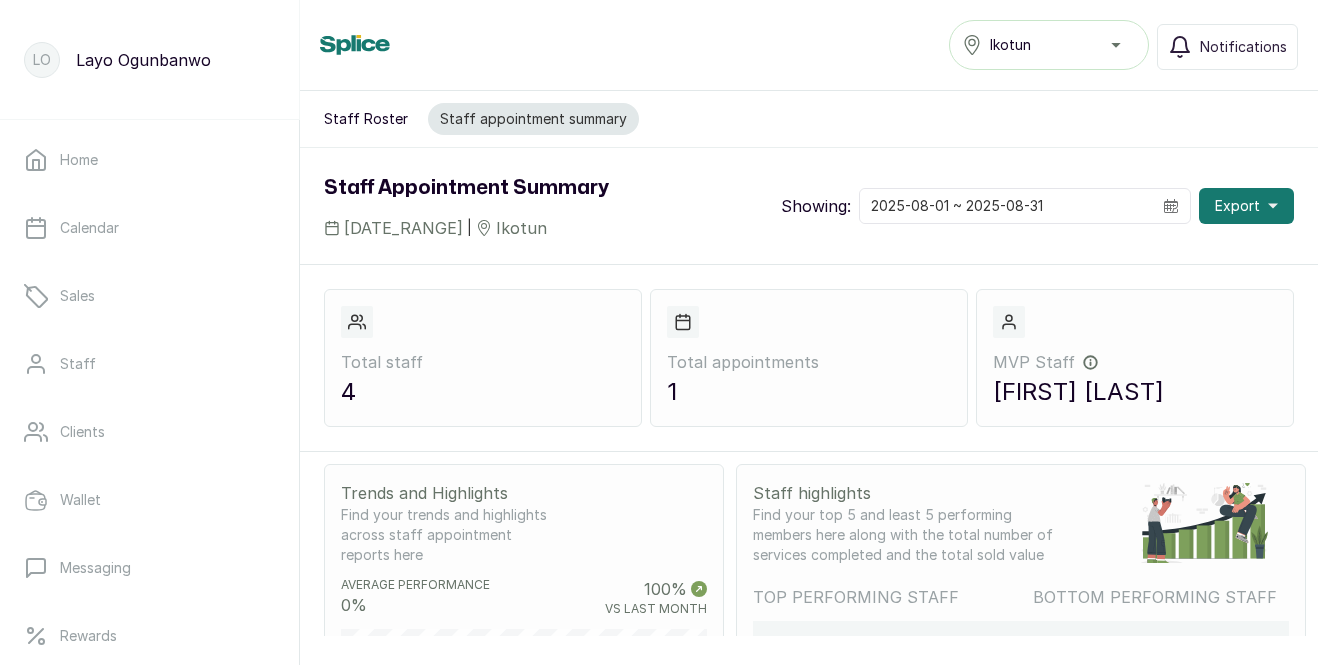 scroll, scrollTop: 0, scrollLeft: 0, axis: both 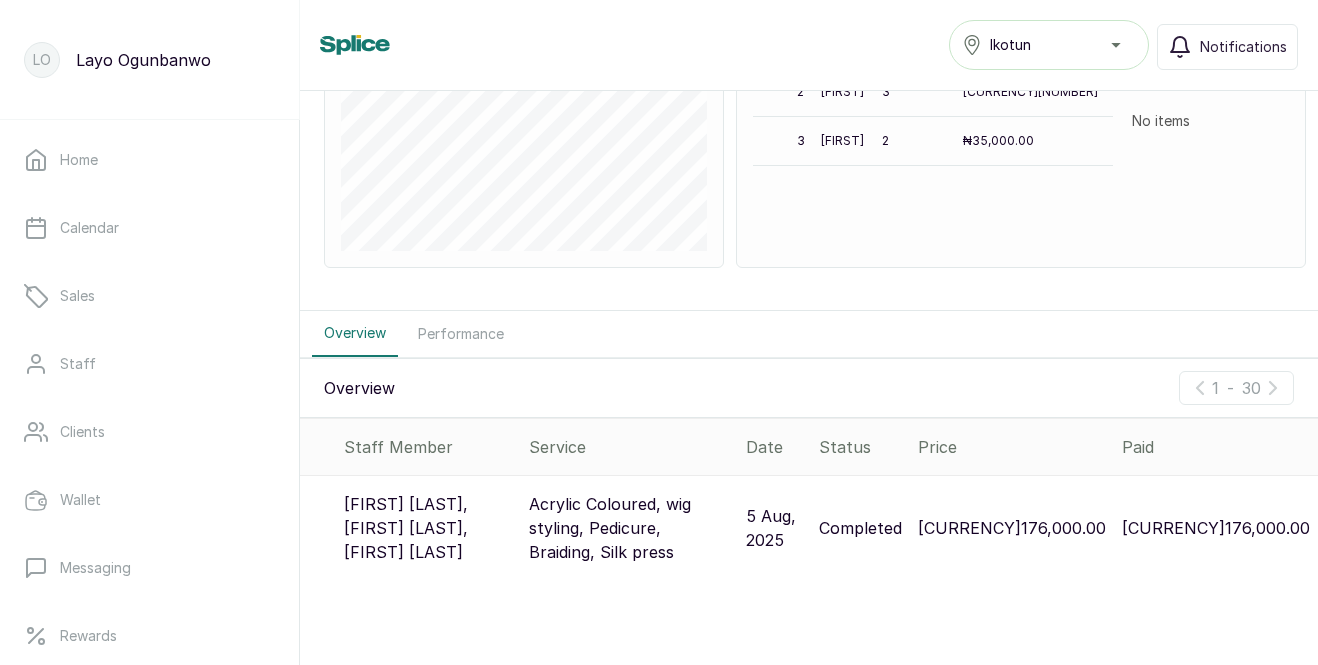 click on "Overview" at bounding box center [359, 388] 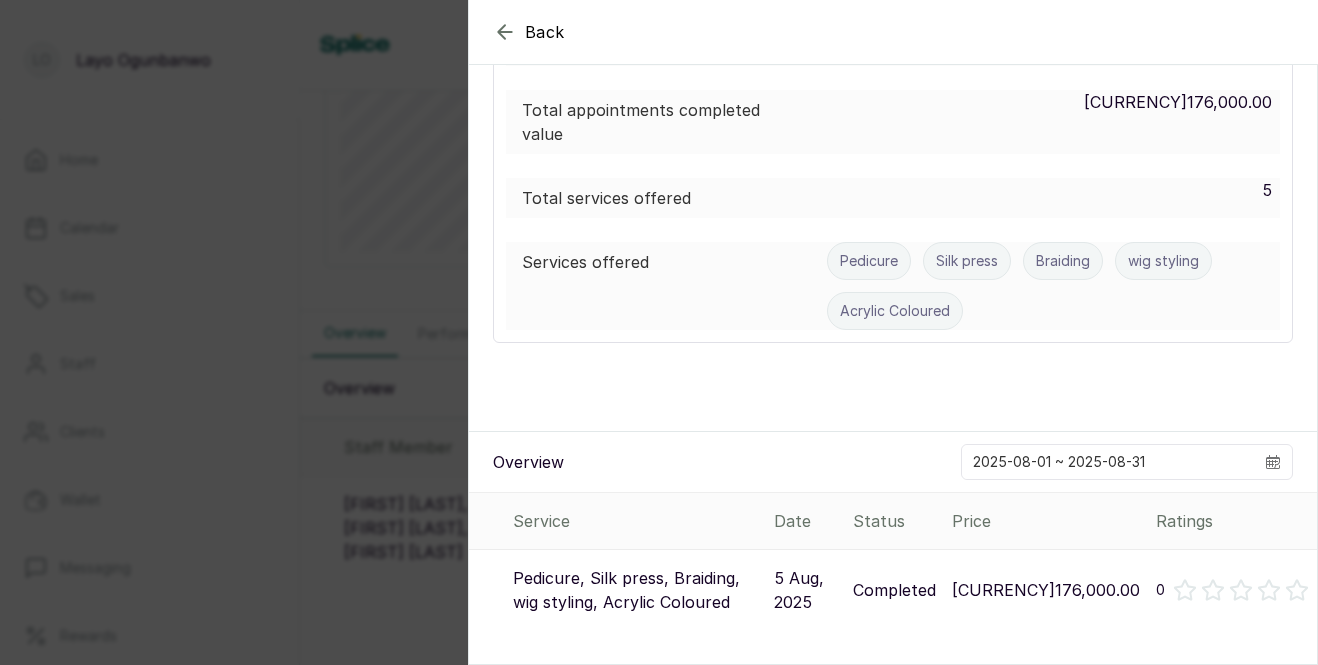 scroll, scrollTop: 266, scrollLeft: 0, axis: vertical 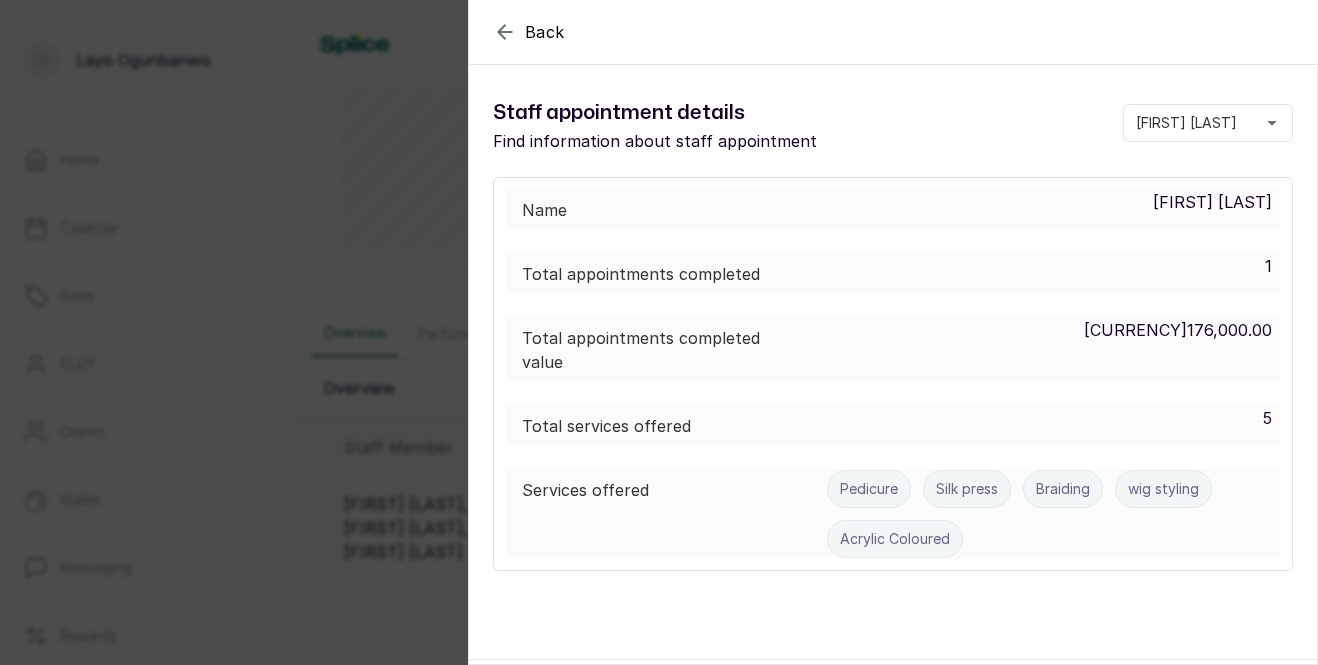 click 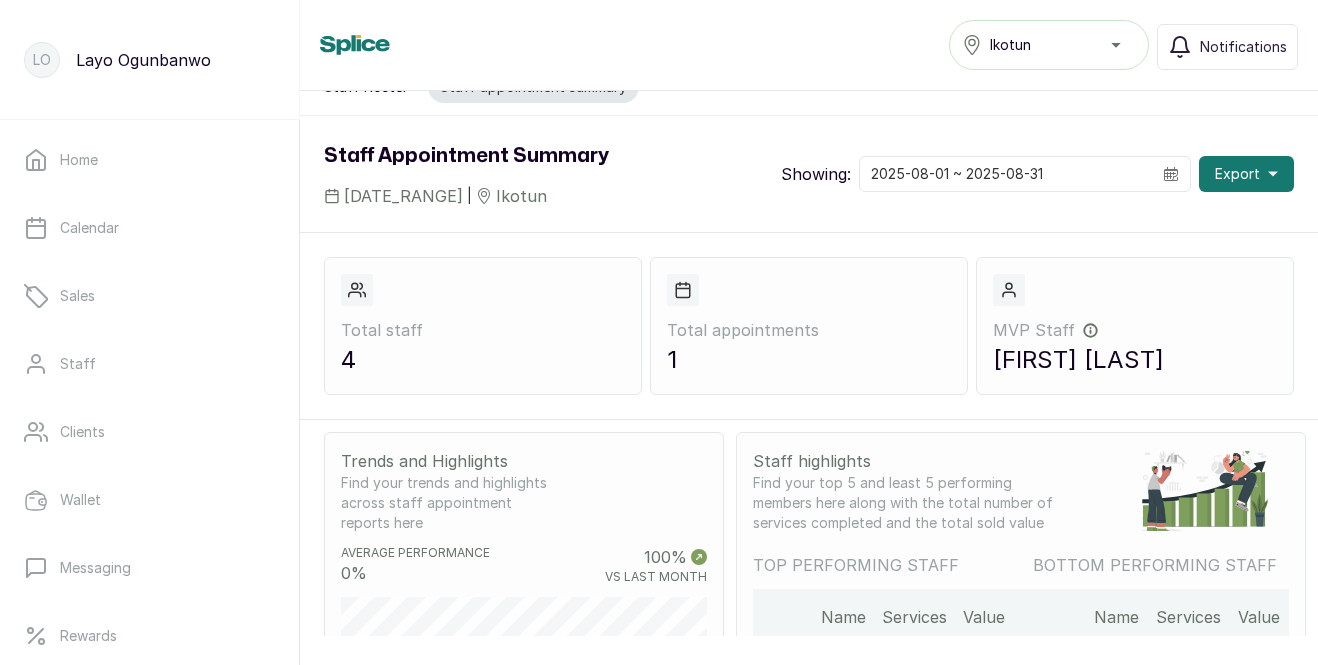 scroll, scrollTop: 18, scrollLeft: 0, axis: vertical 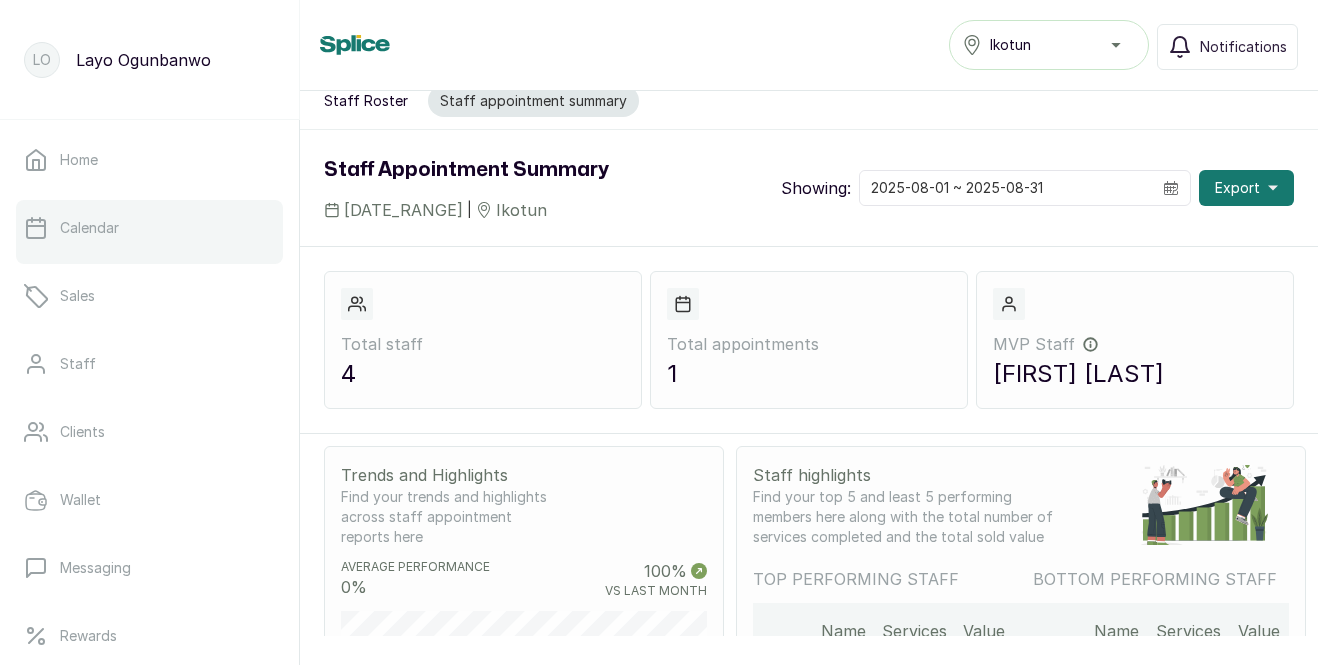 click on "Calendar" at bounding box center (89, 228) 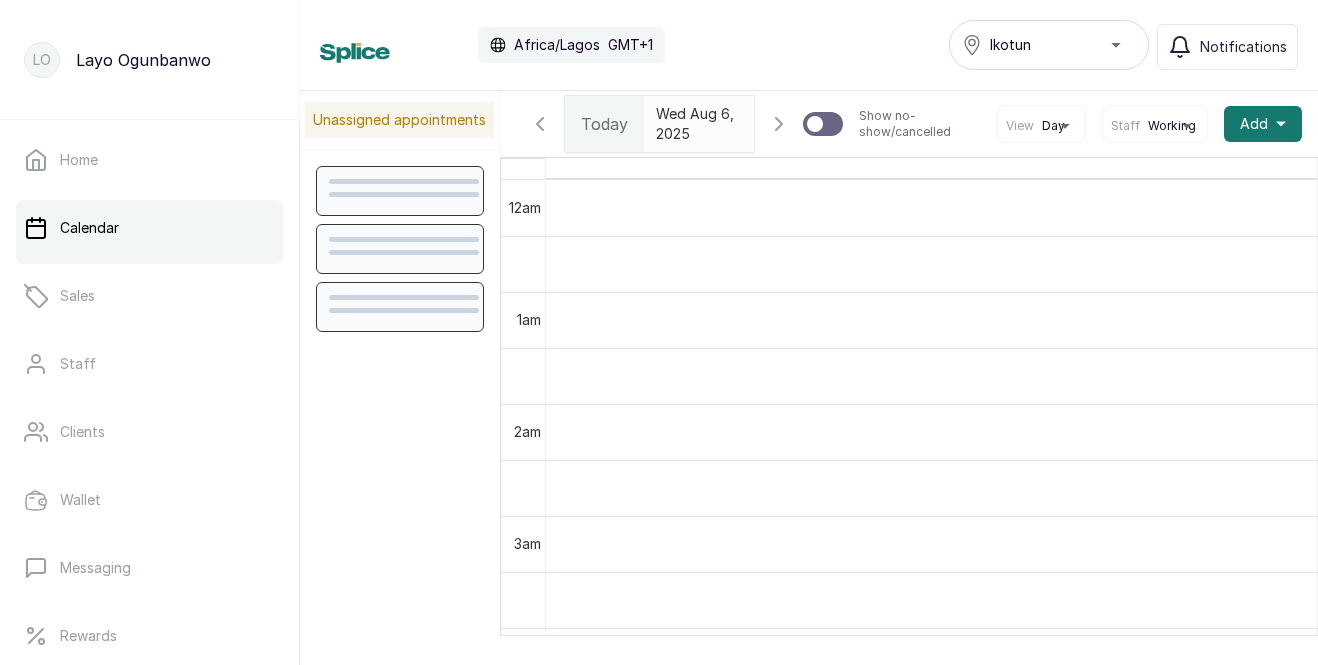 scroll, scrollTop: 673, scrollLeft: 0, axis: vertical 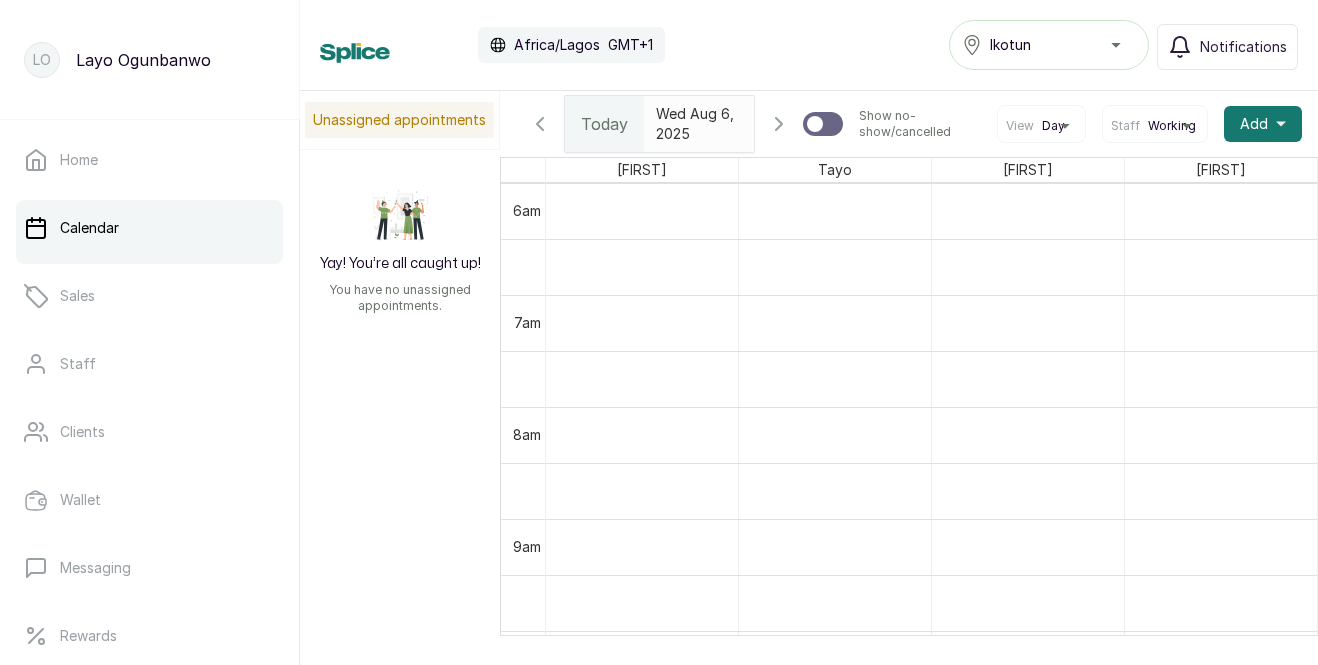 click 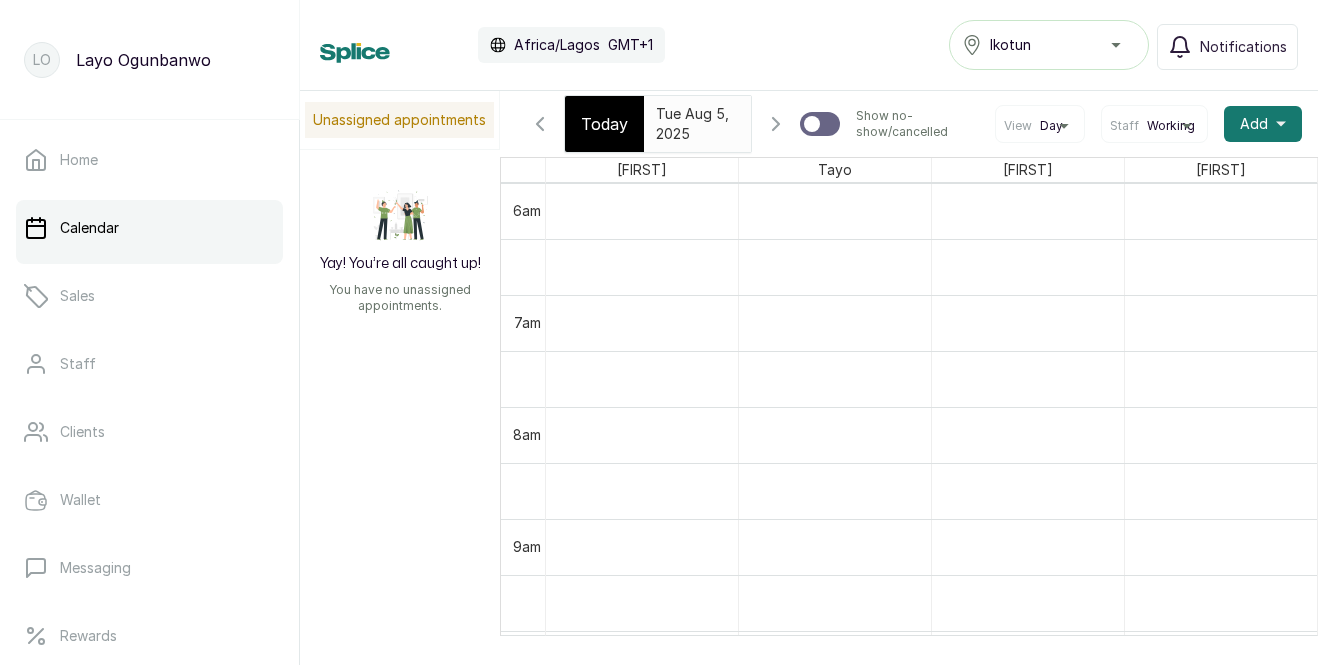 scroll, scrollTop: 595, scrollLeft: 0, axis: vertical 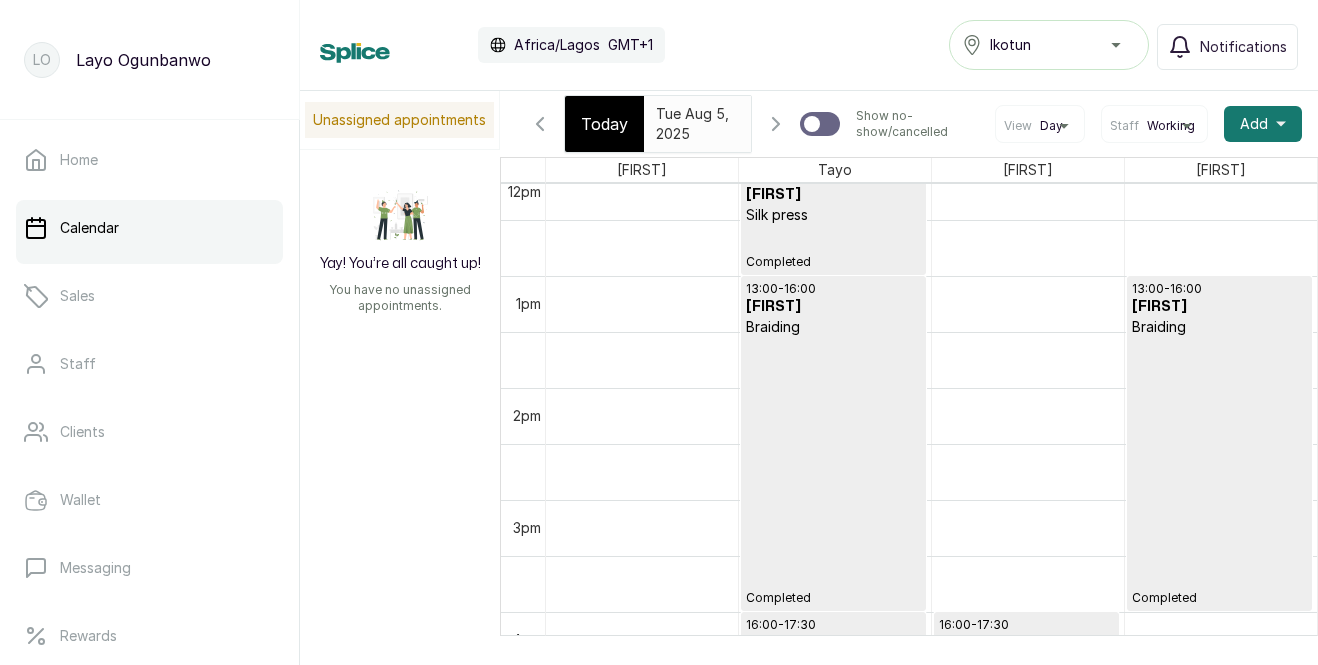 click on "12:00  -  13:00 Timilehin   Silk press Completed" at bounding box center [833, 219] 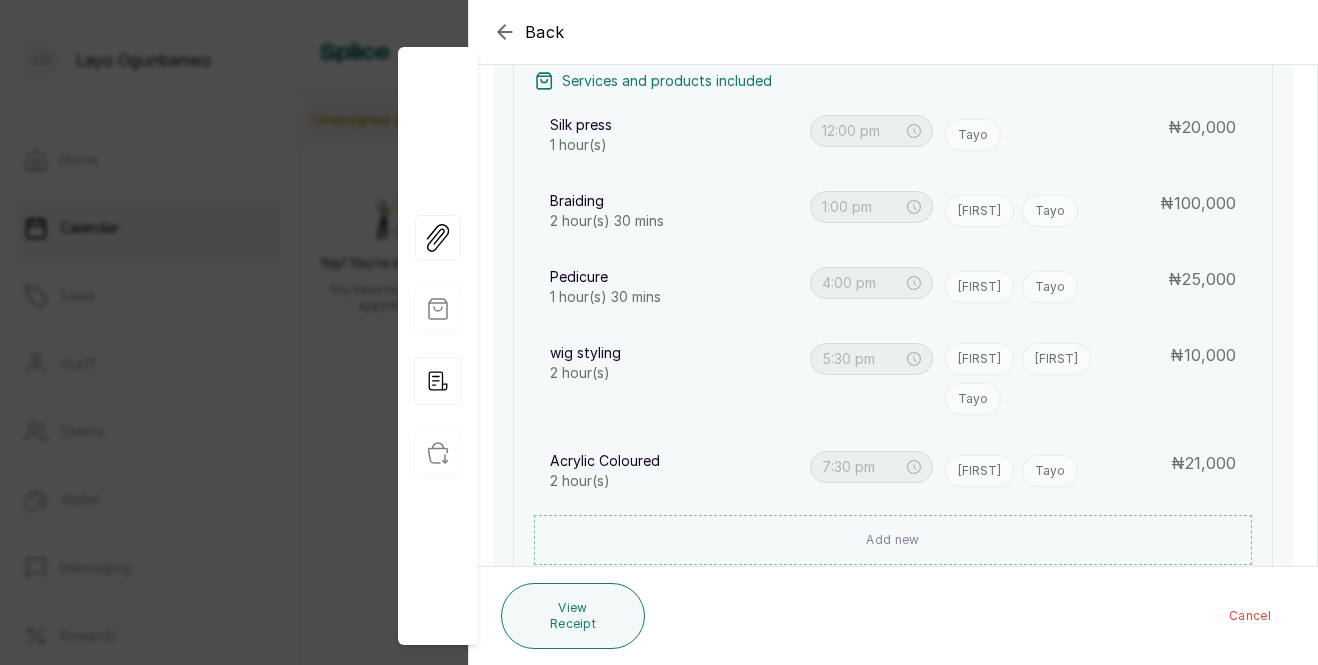 click 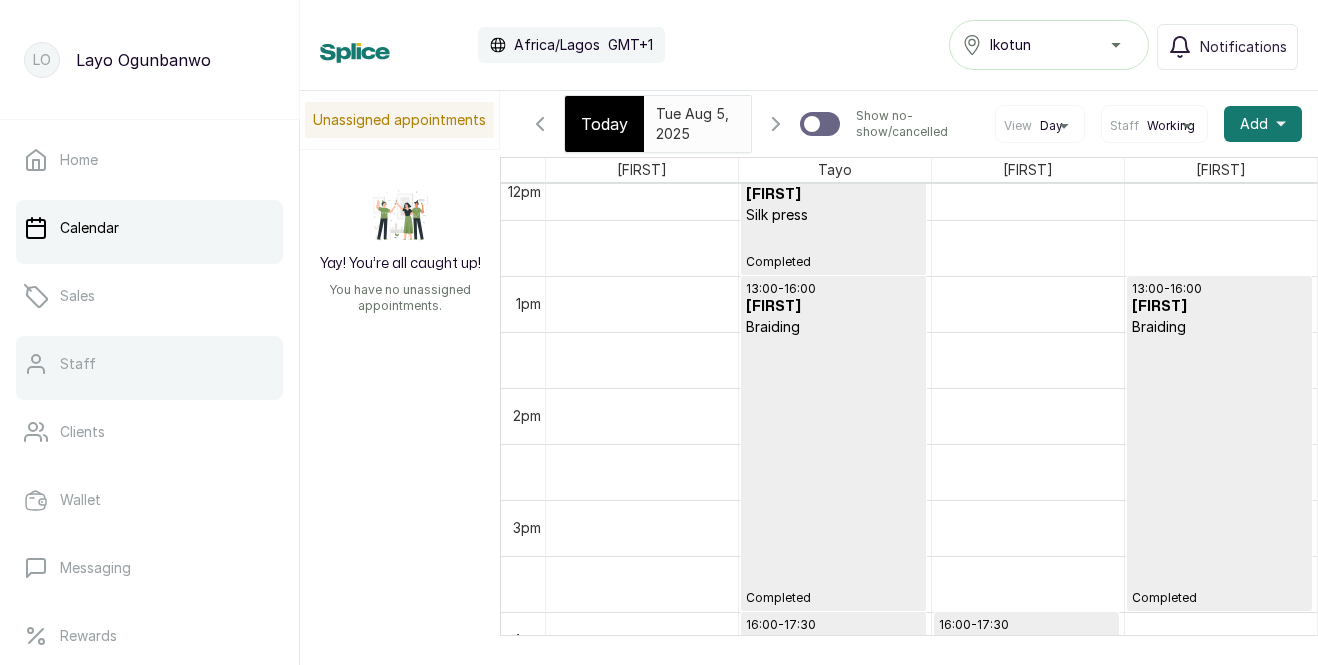 click on "Staff" at bounding box center (149, 364) 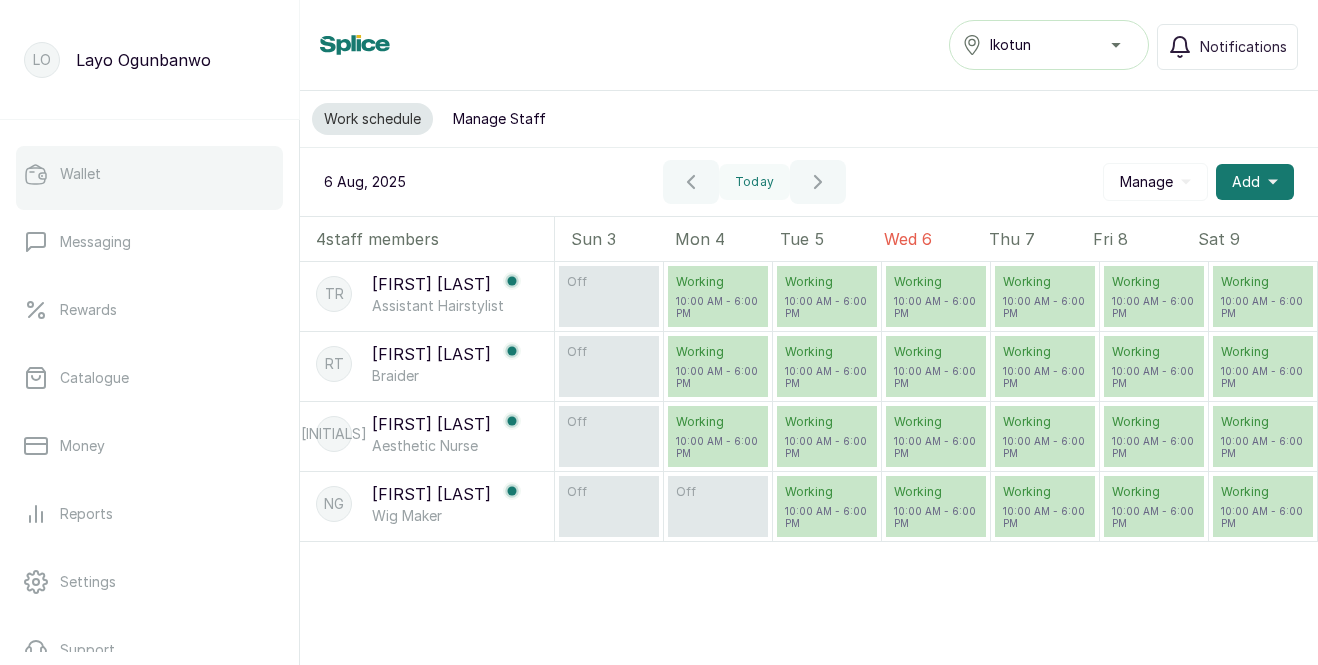 scroll, scrollTop: 442, scrollLeft: 0, axis: vertical 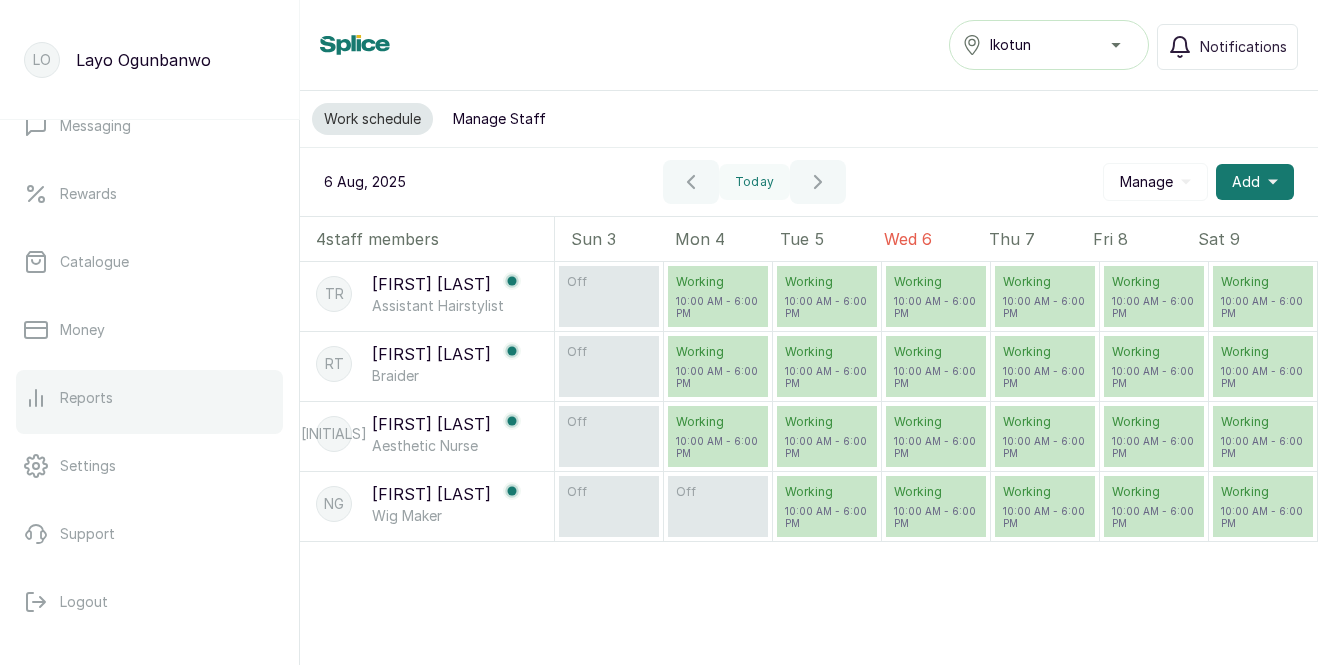 click on "Reports" at bounding box center [86, 398] 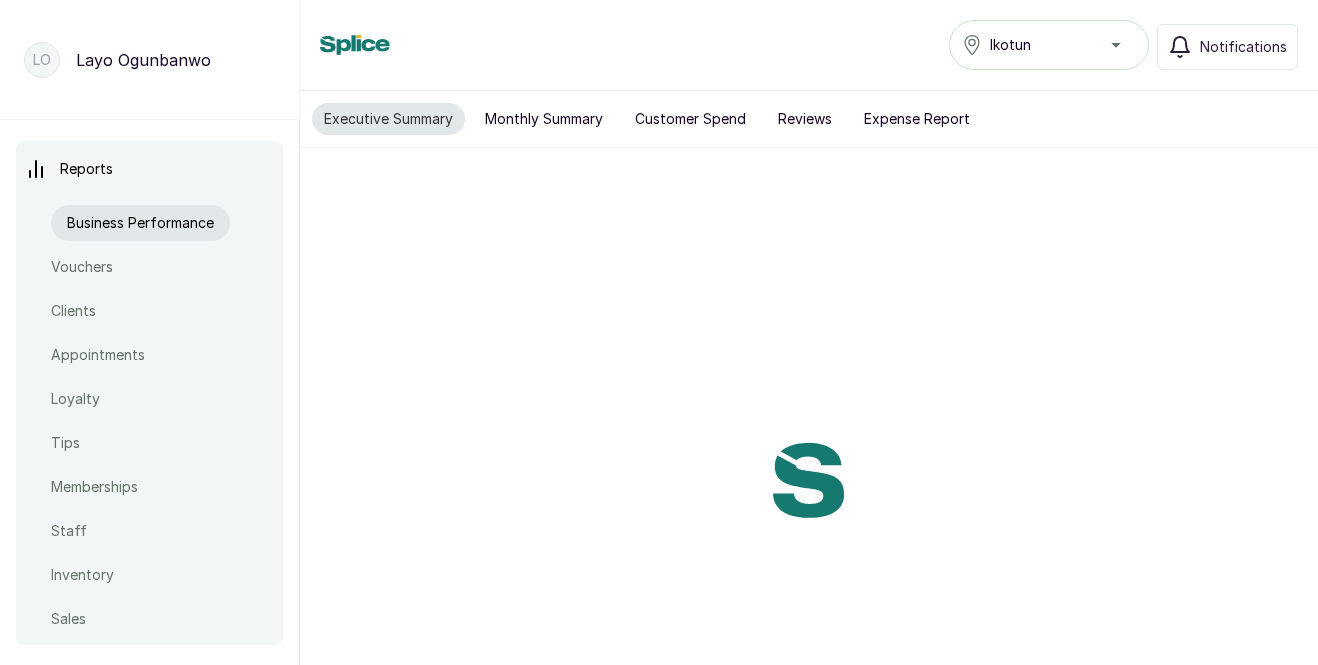 scroll, scrollTop: 738, scrollLeft: 0, axis: vertical 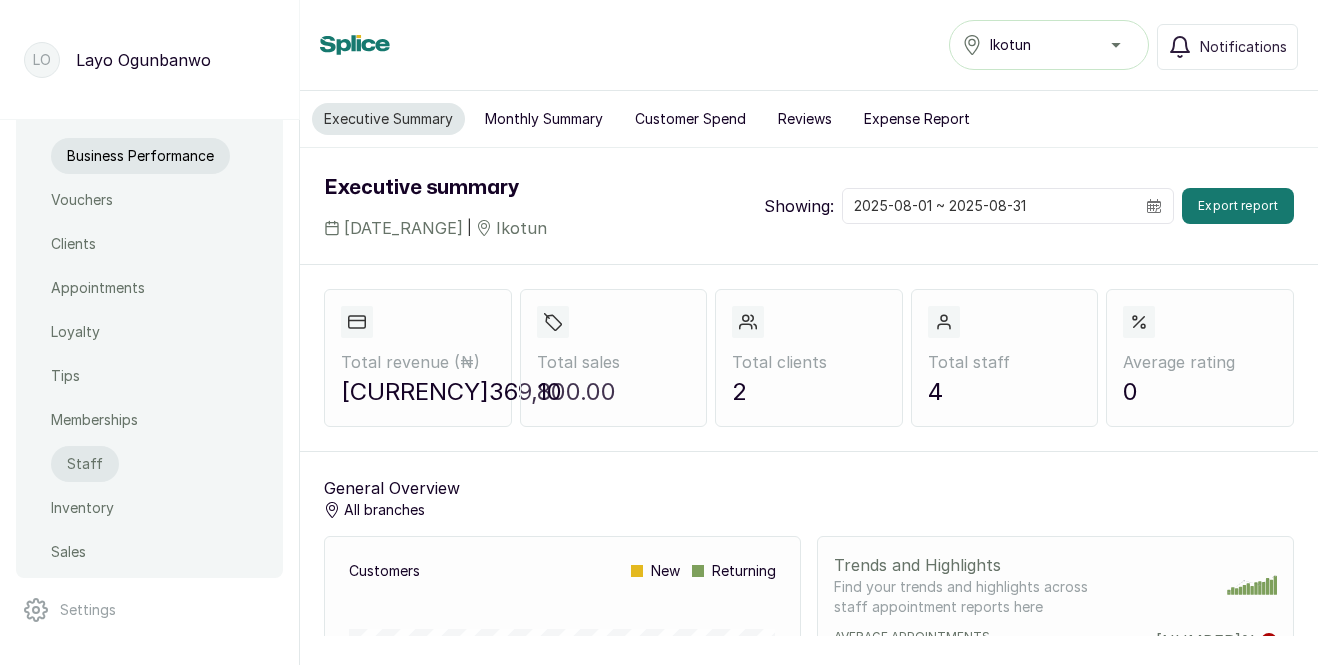 click on "Staff" at bounding box center (85, 464) 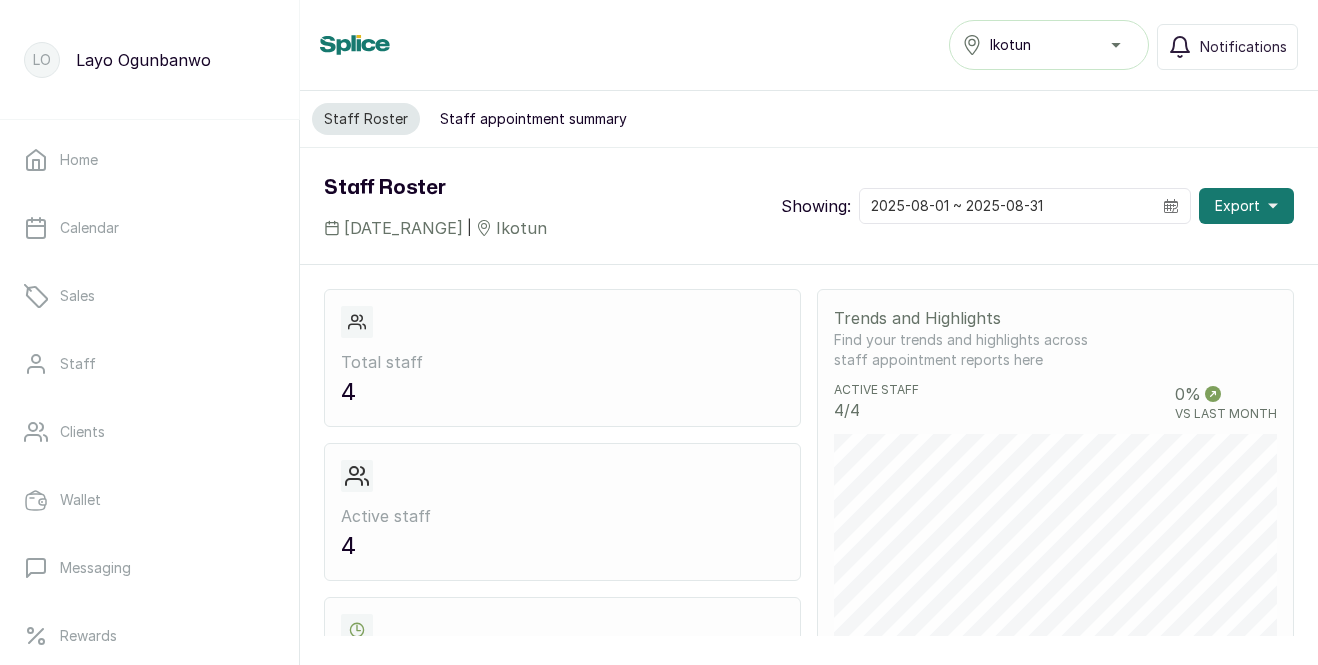 click on "Staff appointment summary" at bounding box center [533, 119] 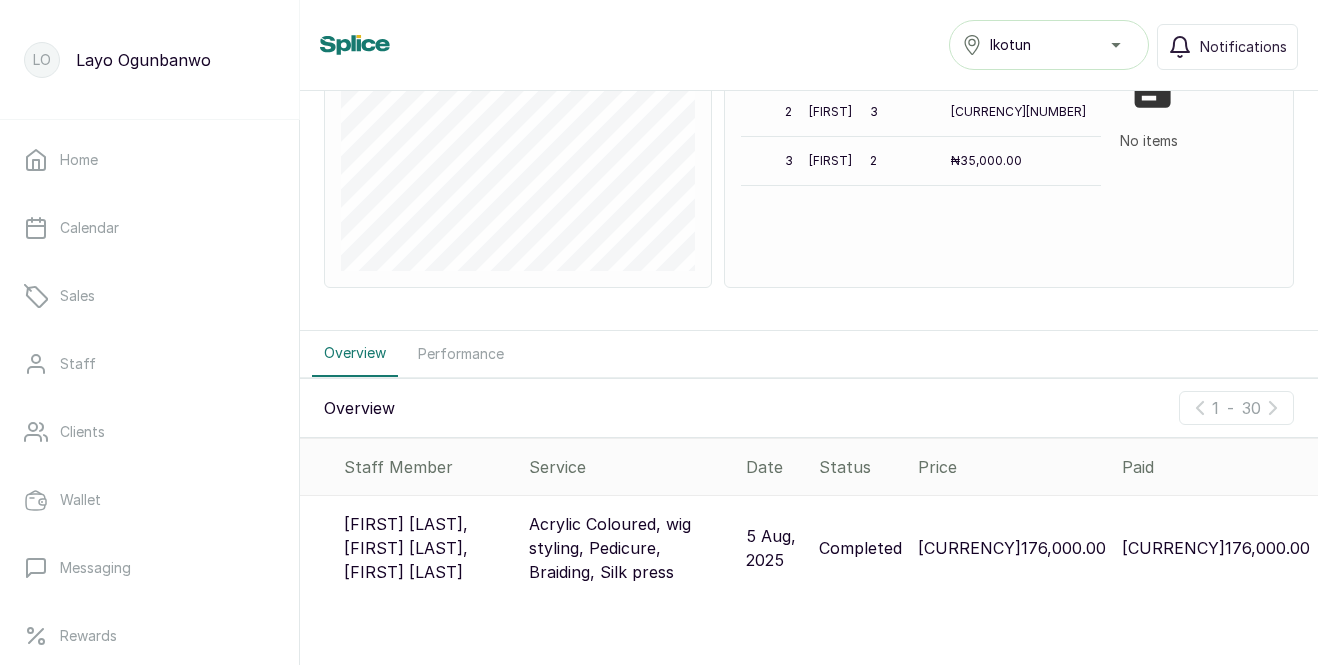 scroll, scrollTop: 658, scrollLeft: 0, axis: vertical 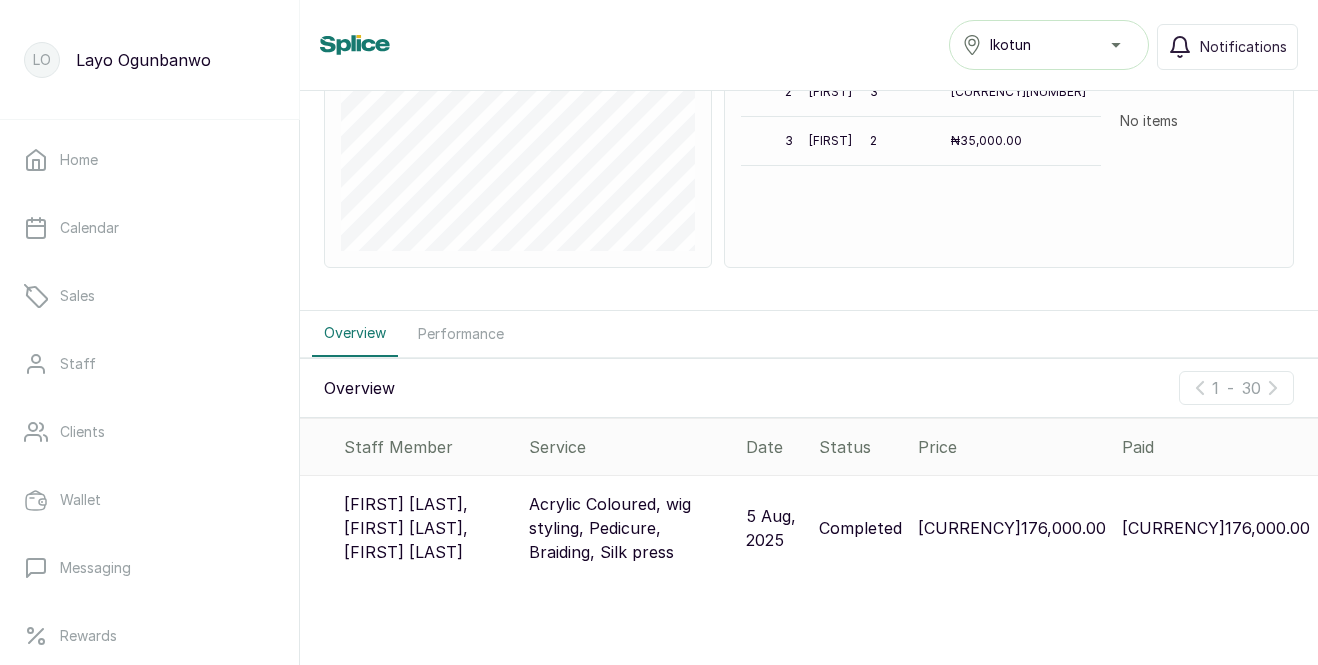 click on "Acrylic Coloured, wig styling, Pedicure, Braiding, Silk press" at bounding box center [629, 528] 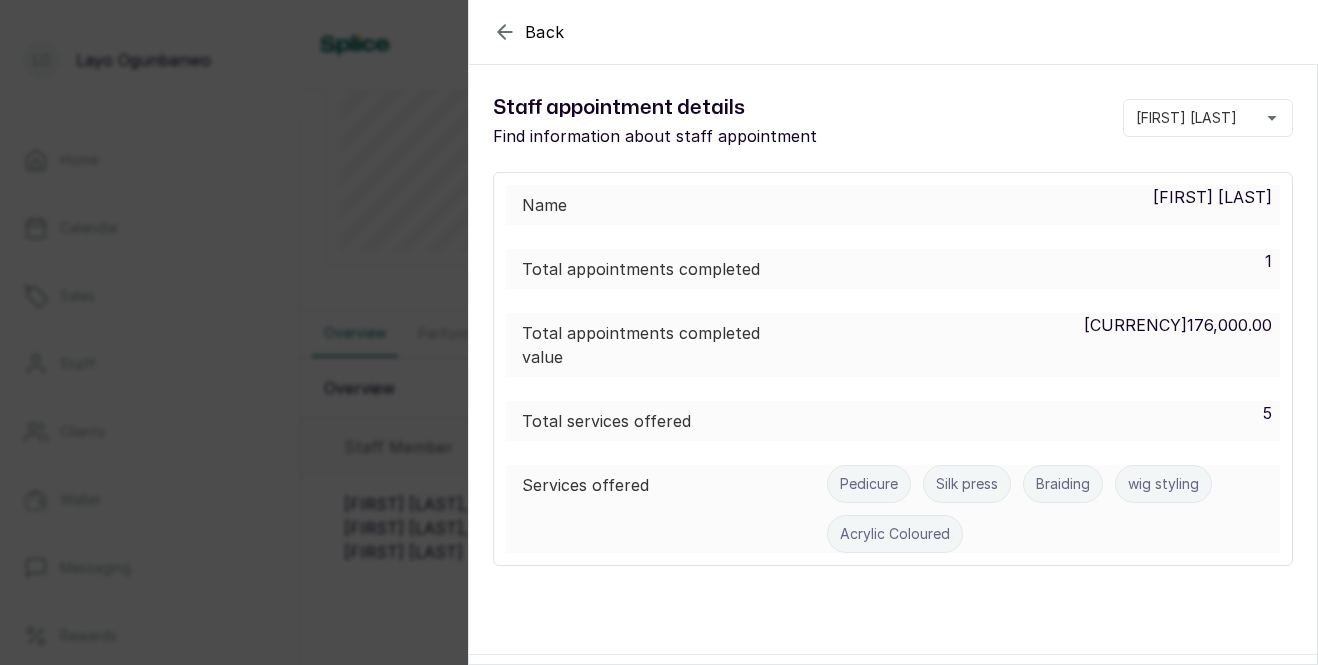 scroll, scrollTop: 0, scrollLeft: 0, axis: both 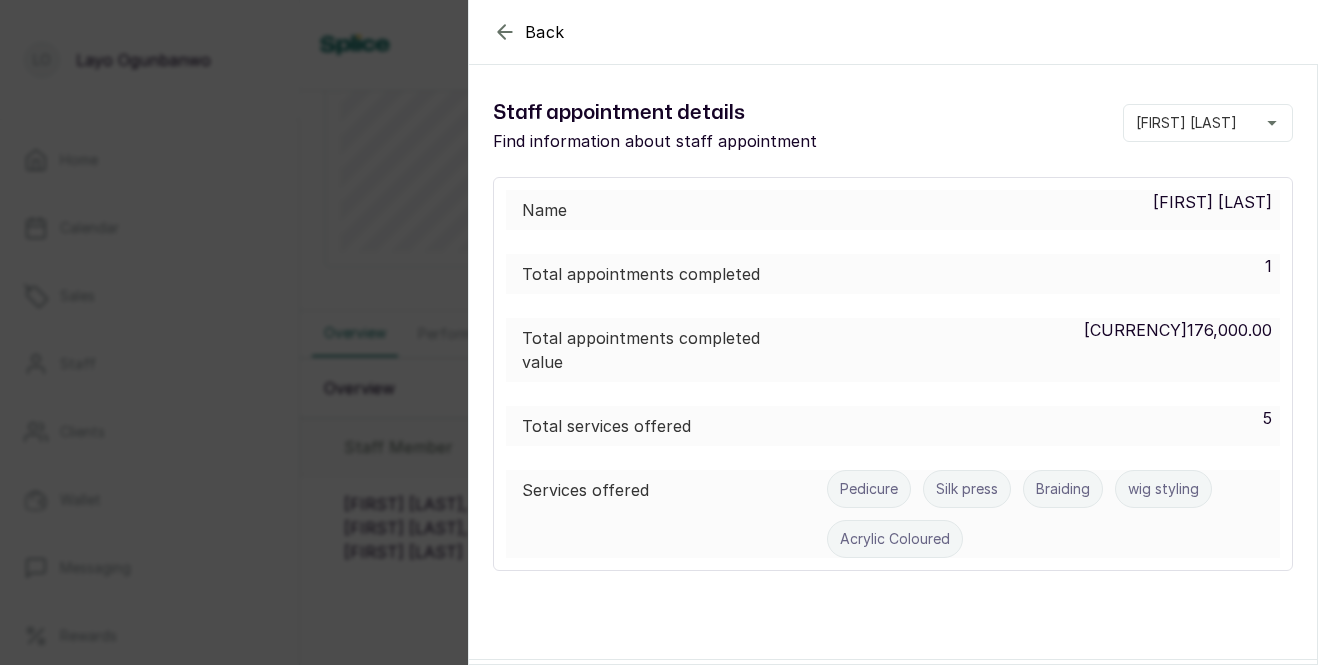 click on "Temi R" at bounding box center [1186, 123] 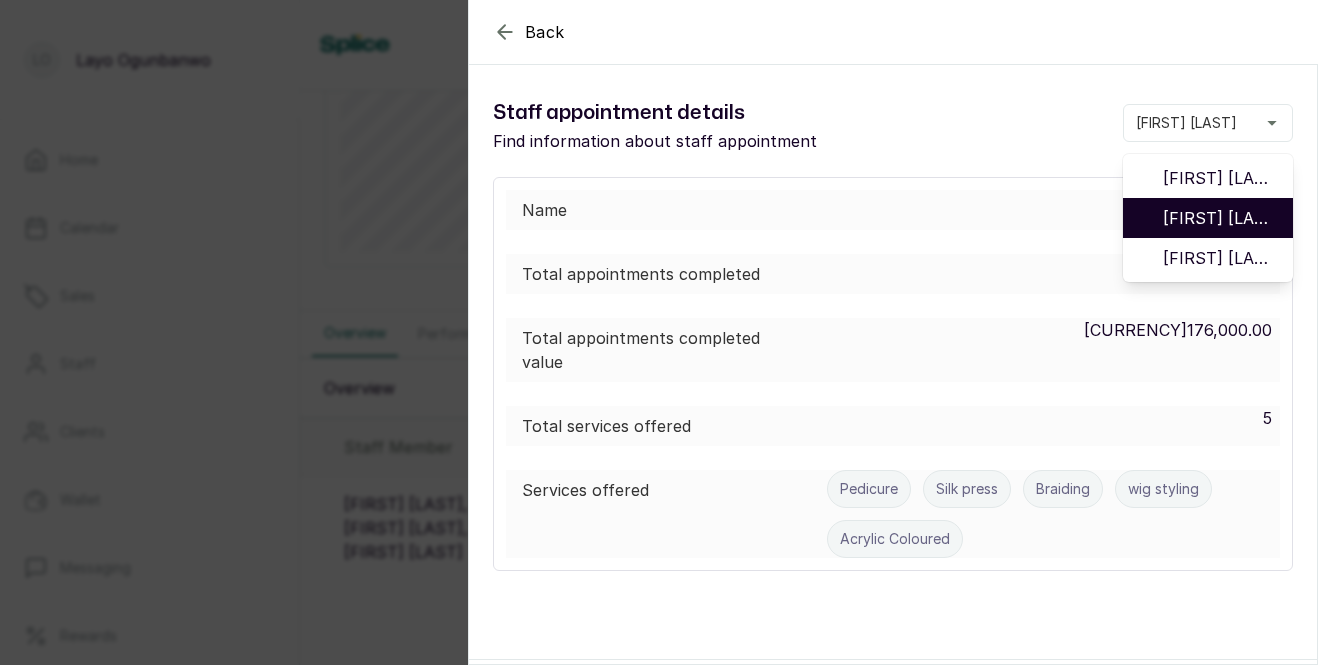 click on "Tayo S" at bounding box center (1220, 218) 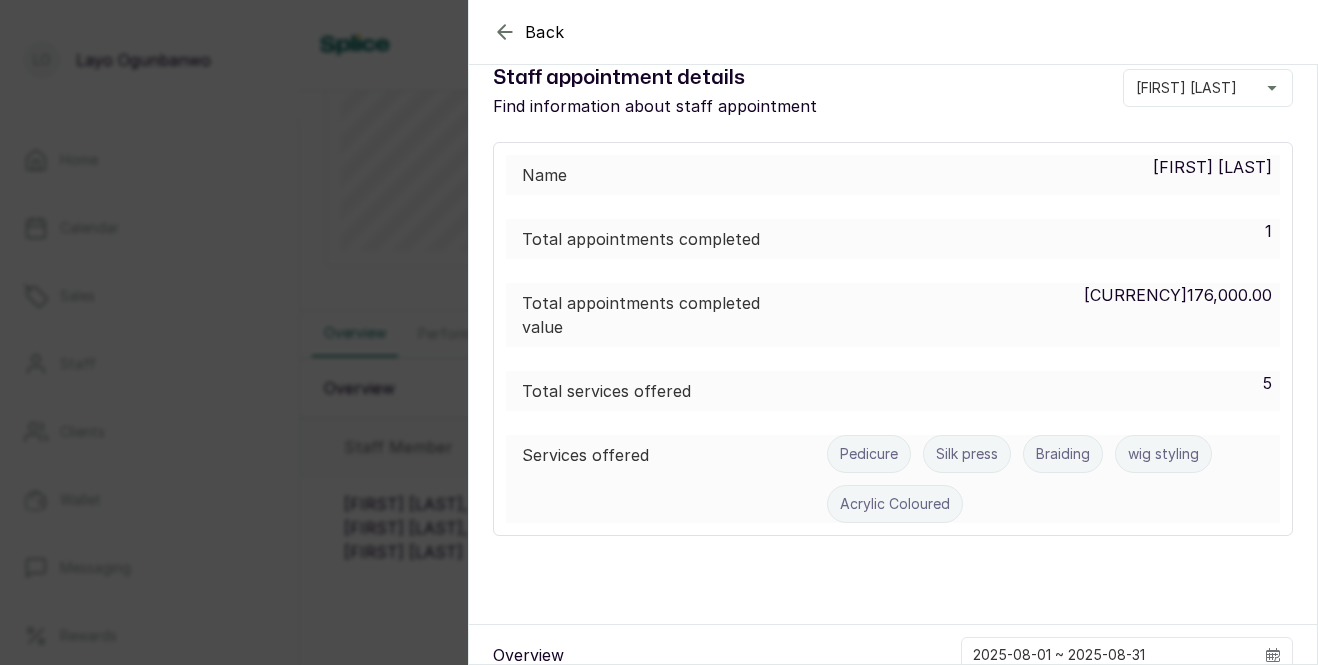 scroll, scrollTop: 0, scrollLeft: 0, axis: both 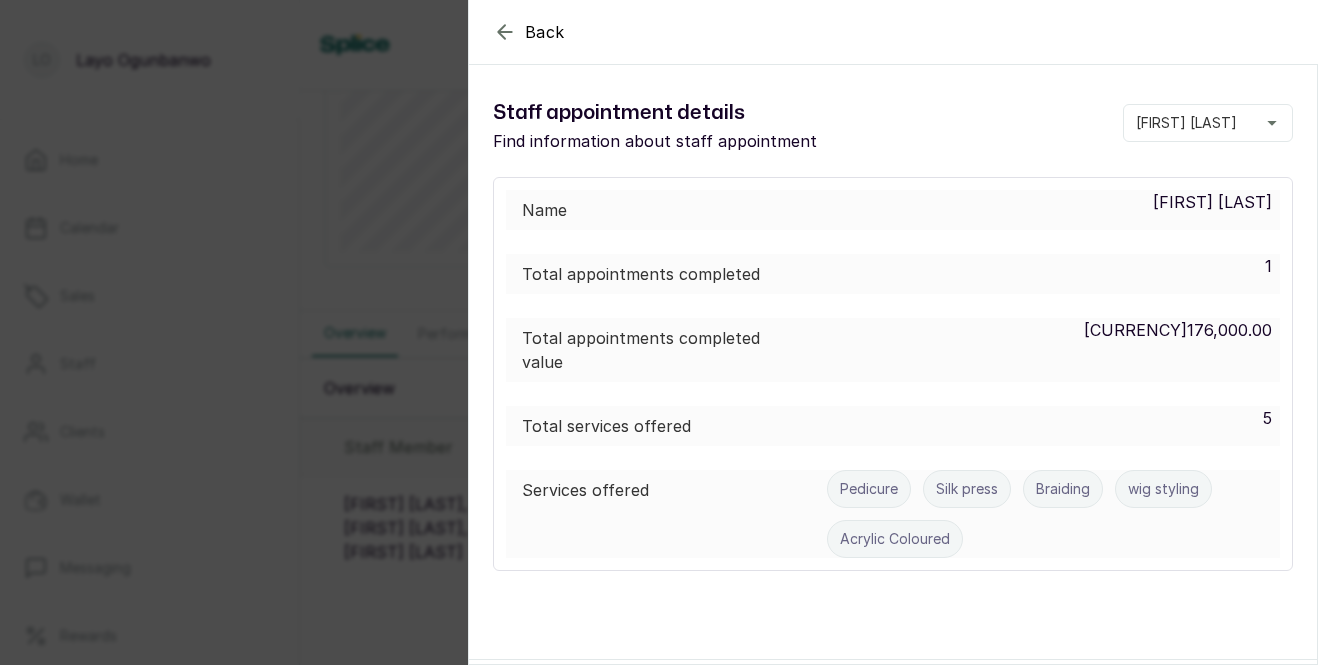 click on "Tayo S" at bounding box center [1186, 123] 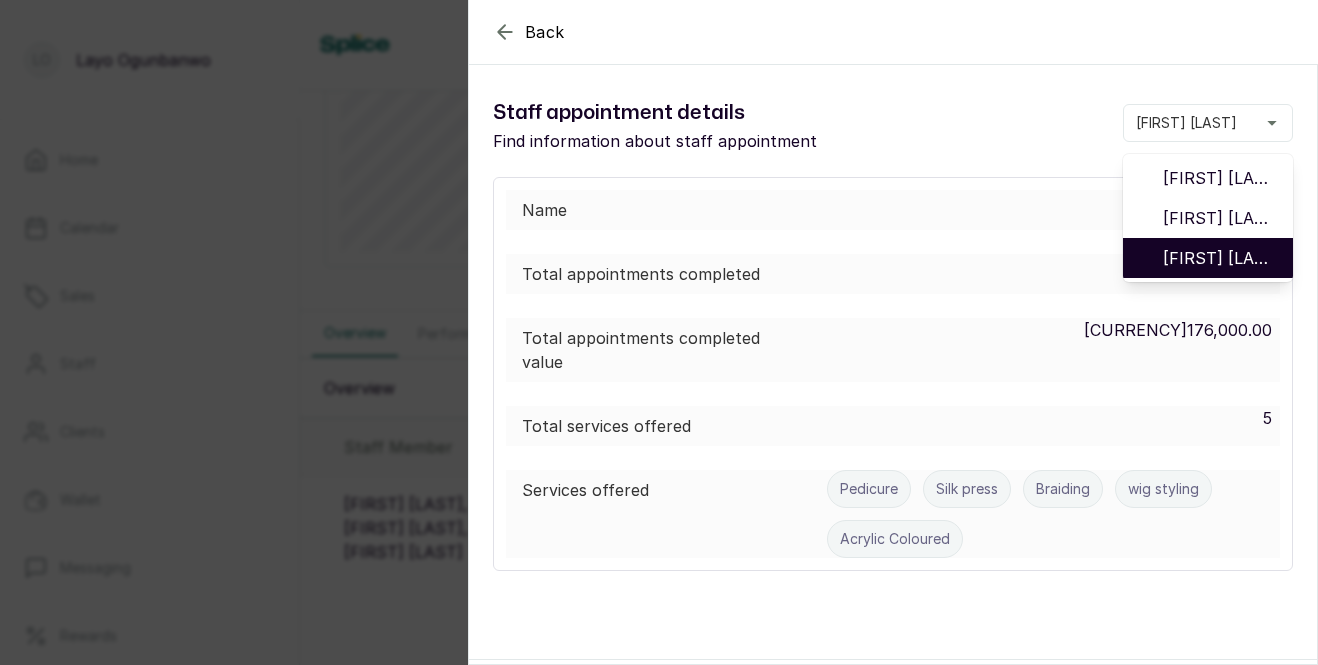 click on "Roarke T" at bounding box center [1220, 258] 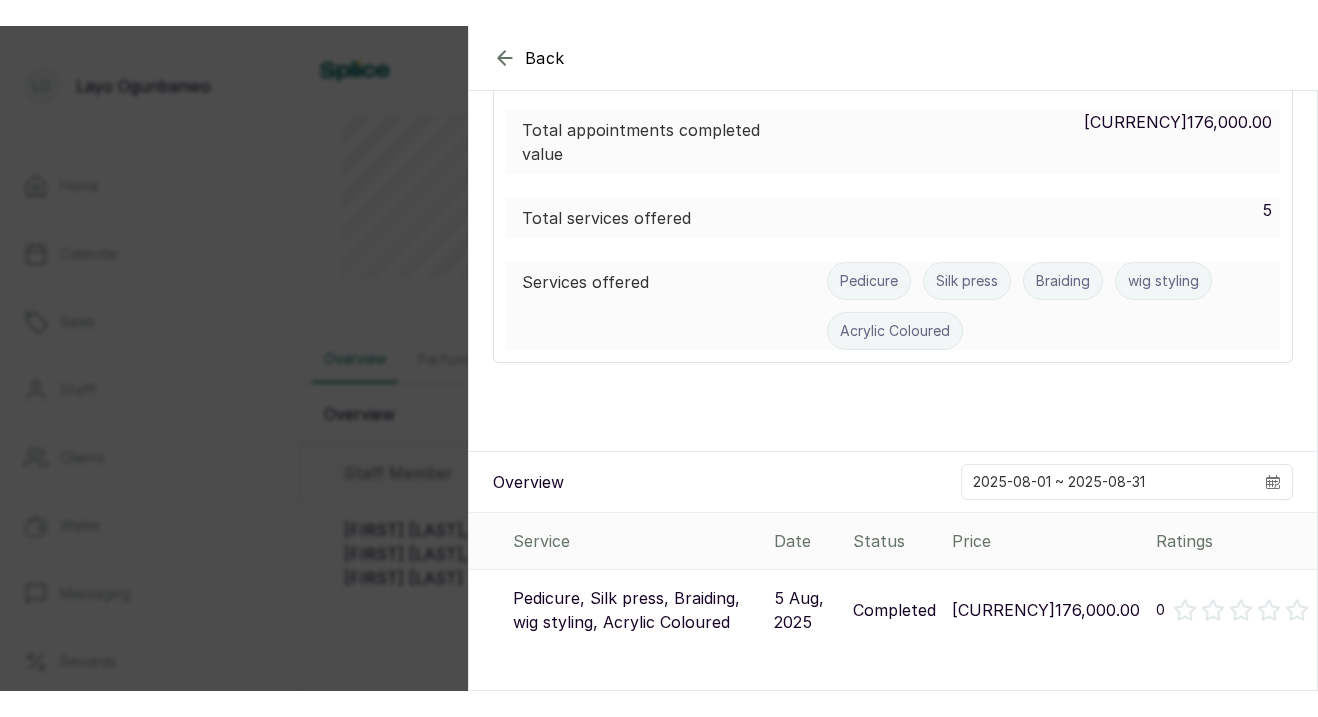 scroll, scrollTop: 235, scrollLeft: 0, axis: vertical 